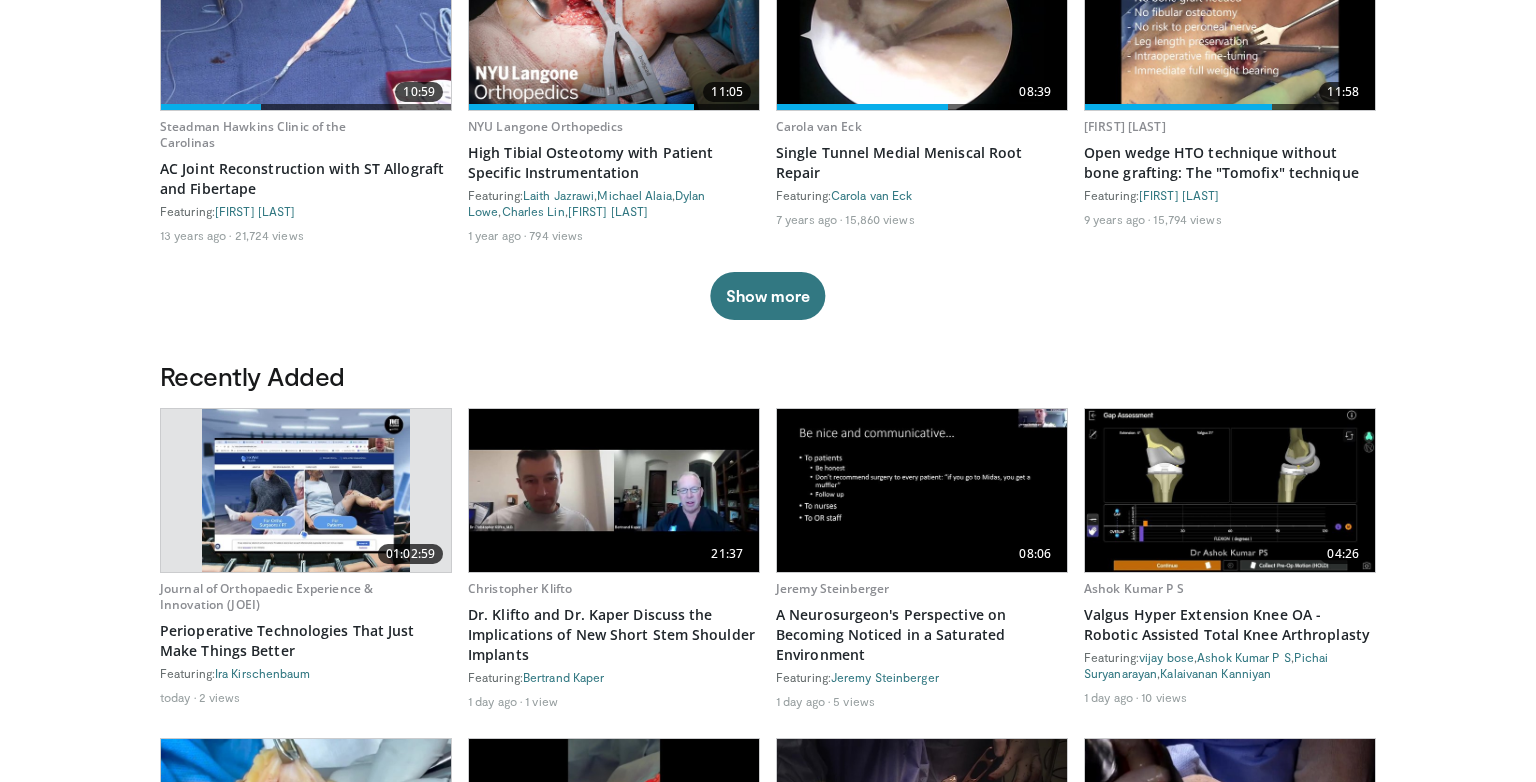 scroll, scrollTop: 0, scrollLeft: 0, axis: both 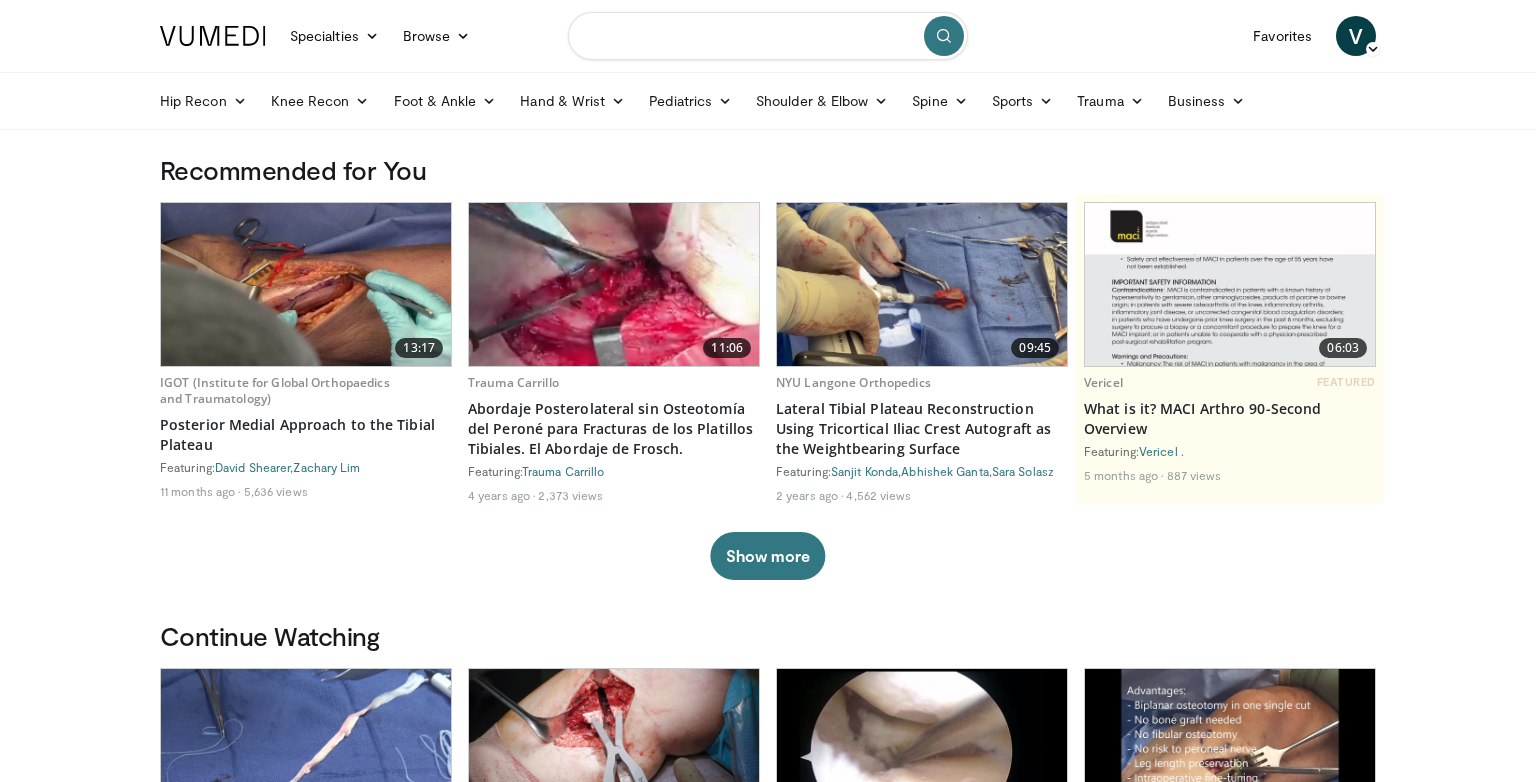 click at bounding box center [768, 36] 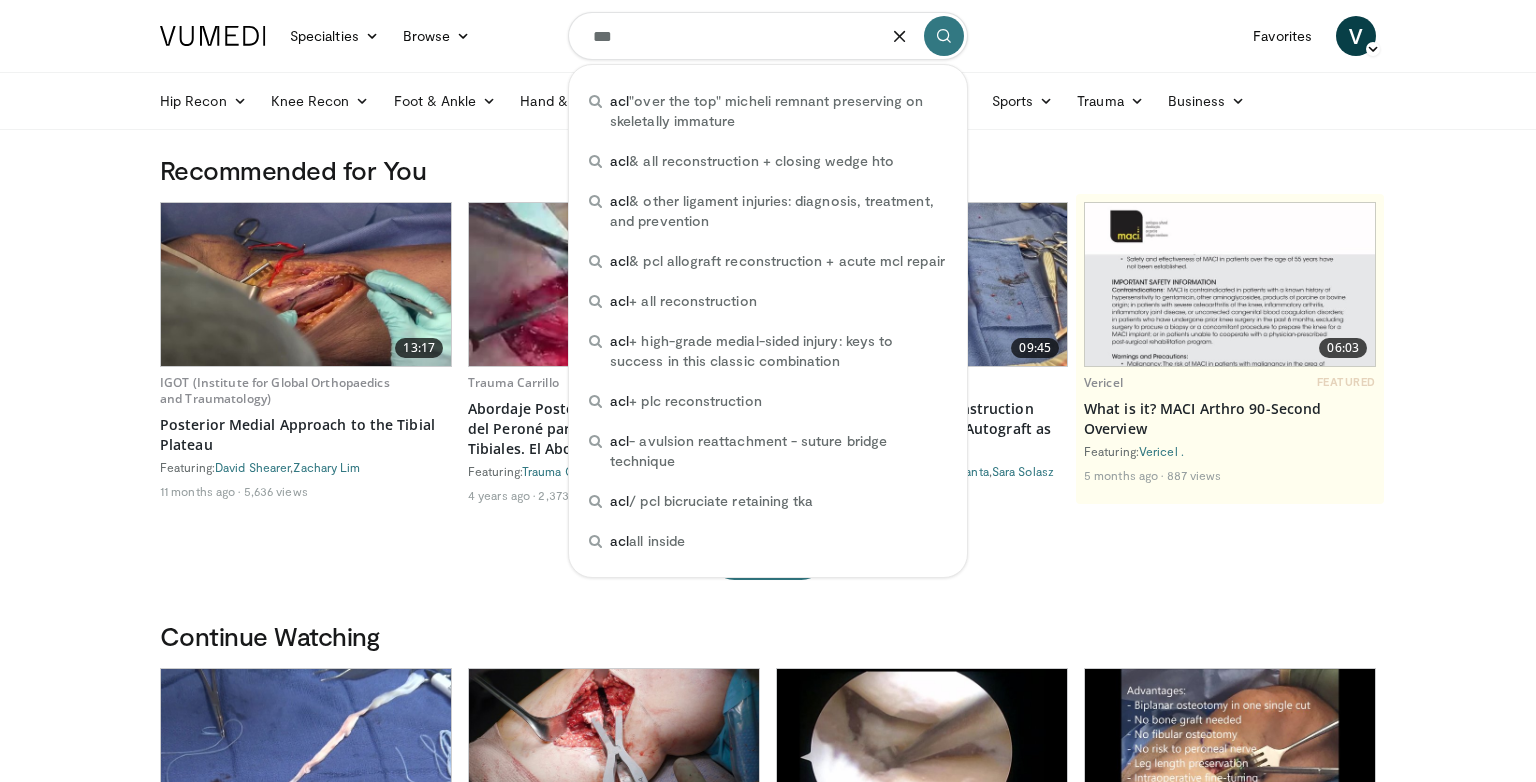 type on "***" 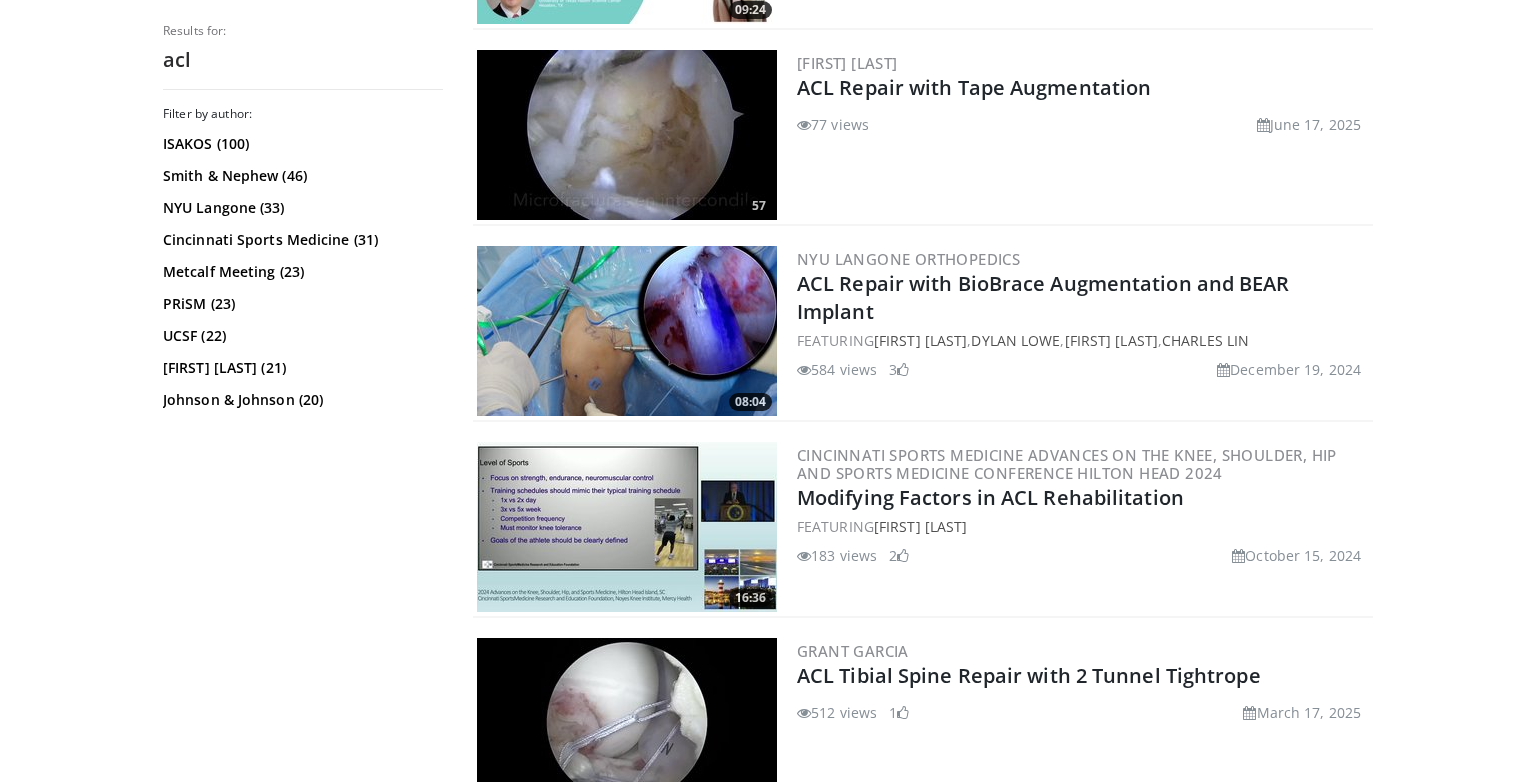 scroll, scrollTop: 4098, scrollLeft: 0, axis: vertical 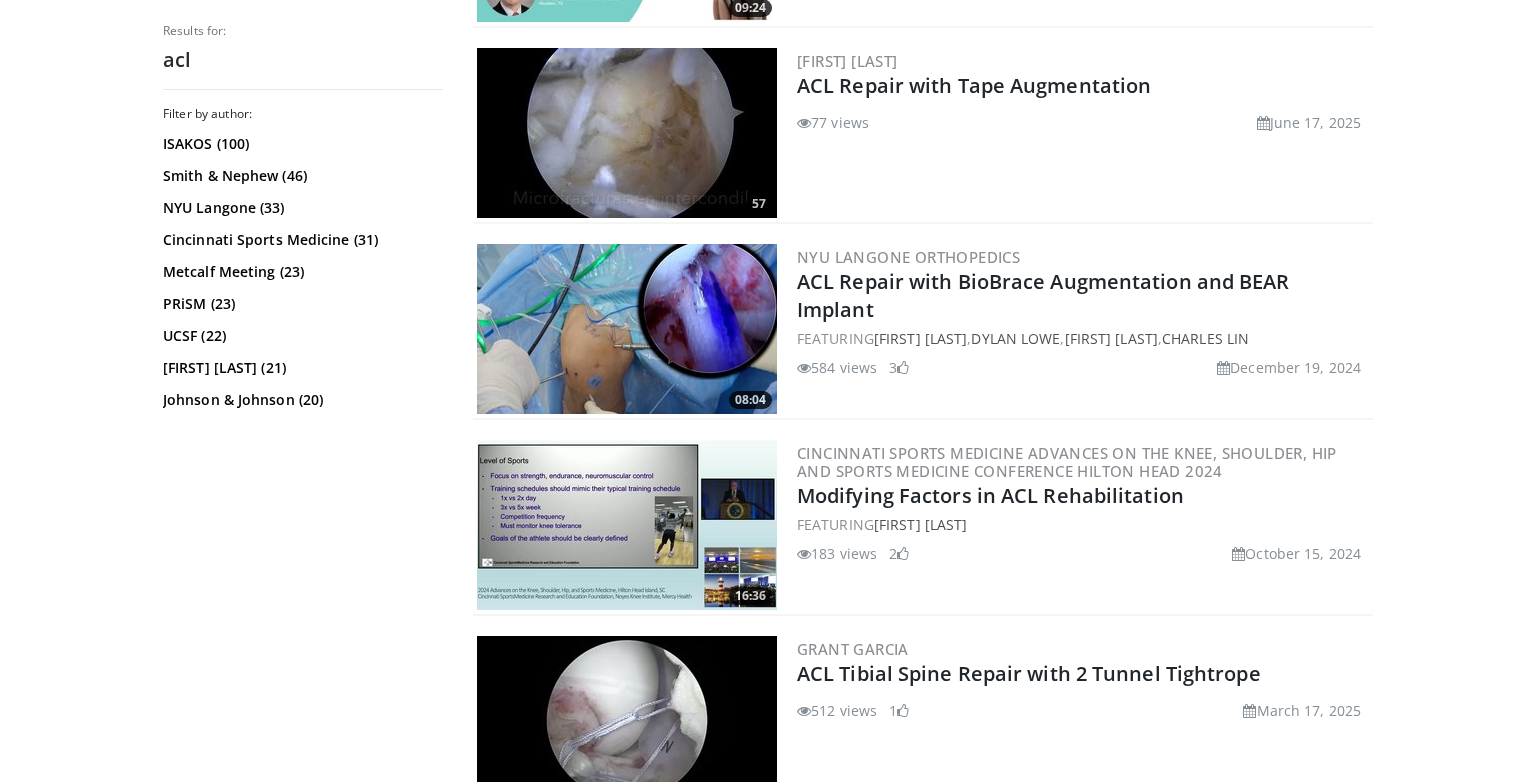 click at bounding box center (627, 329) 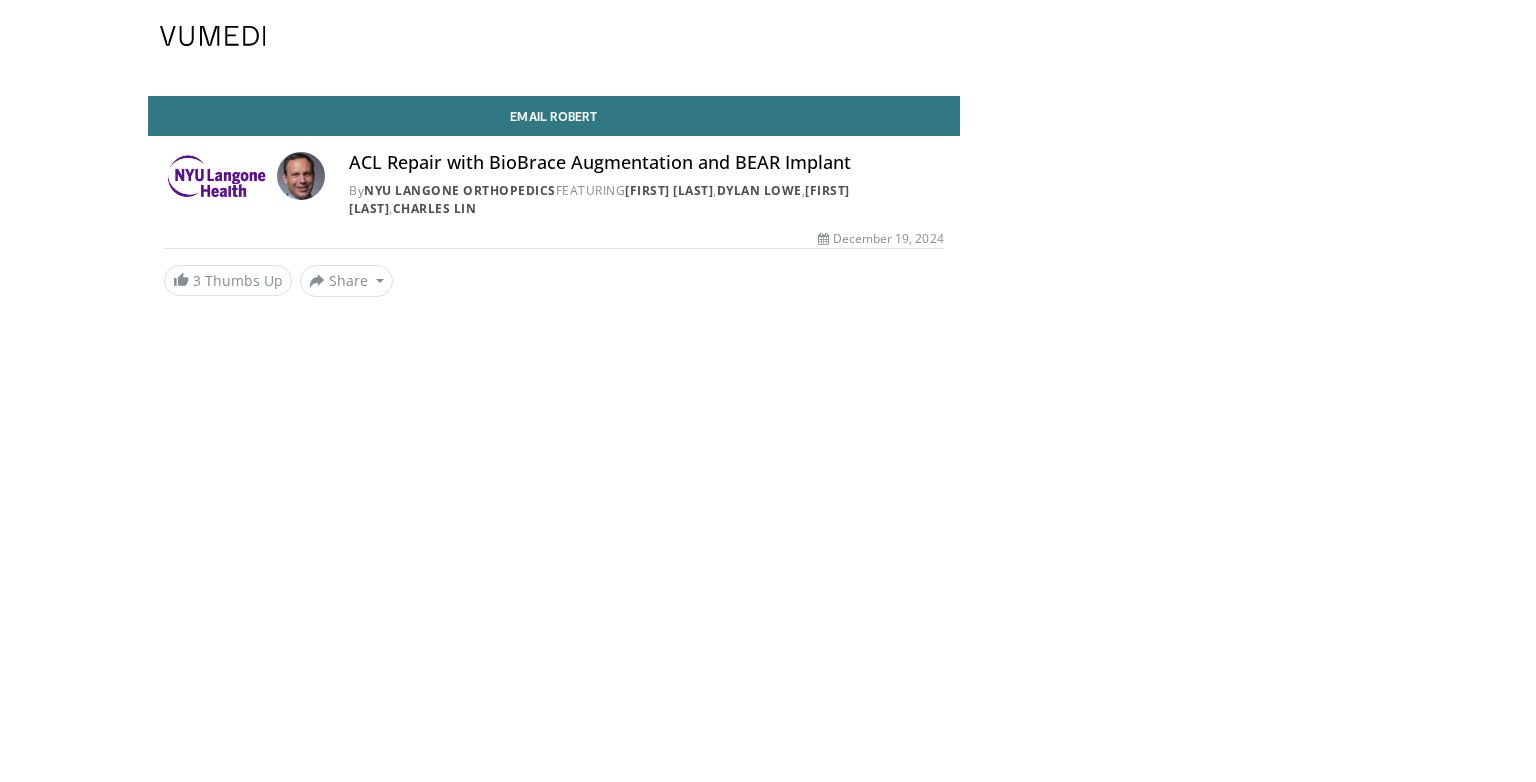 scroll, scrollTop: 0, scrollLeft: 0, axis: both 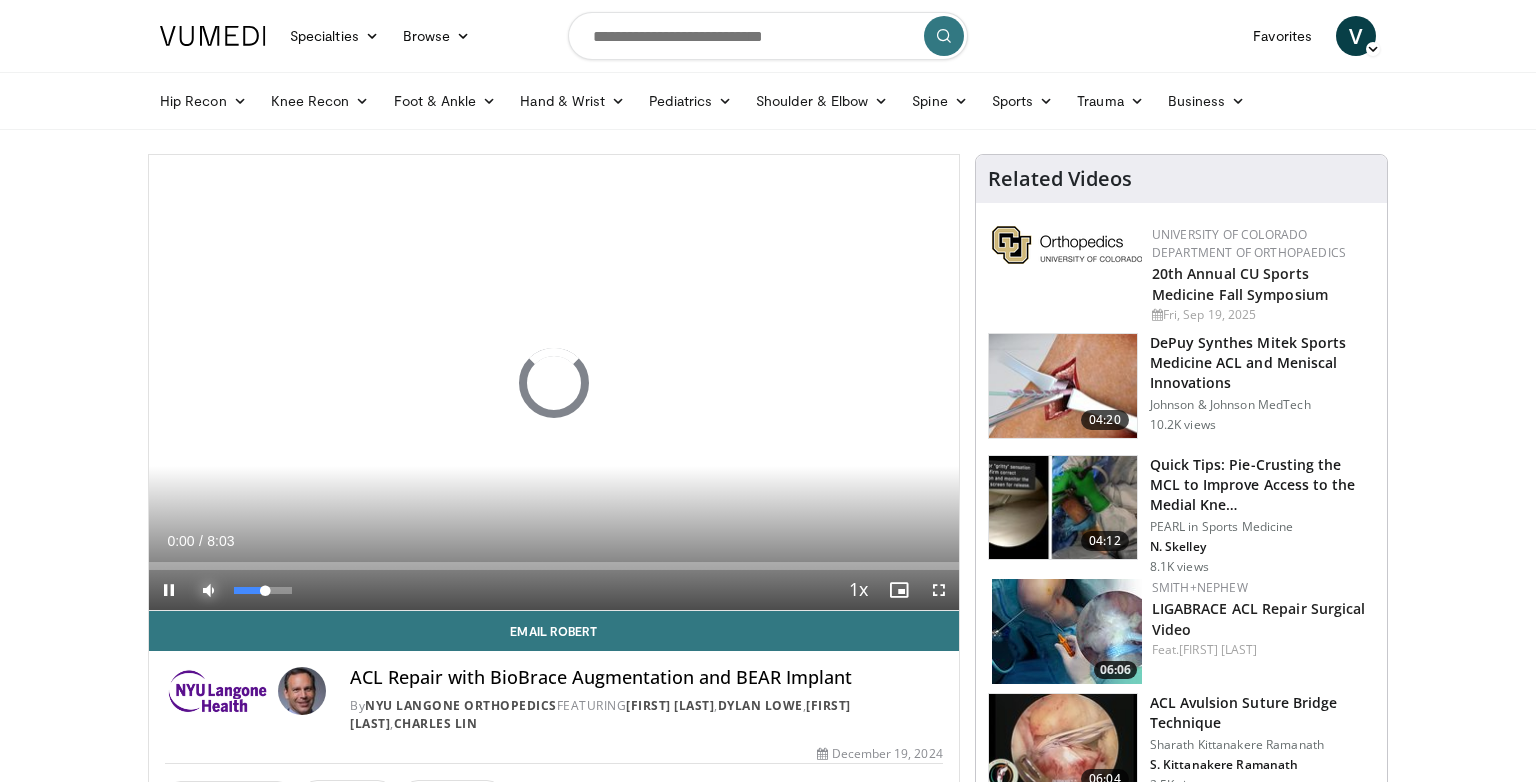 click at bounding box center [209, 590] 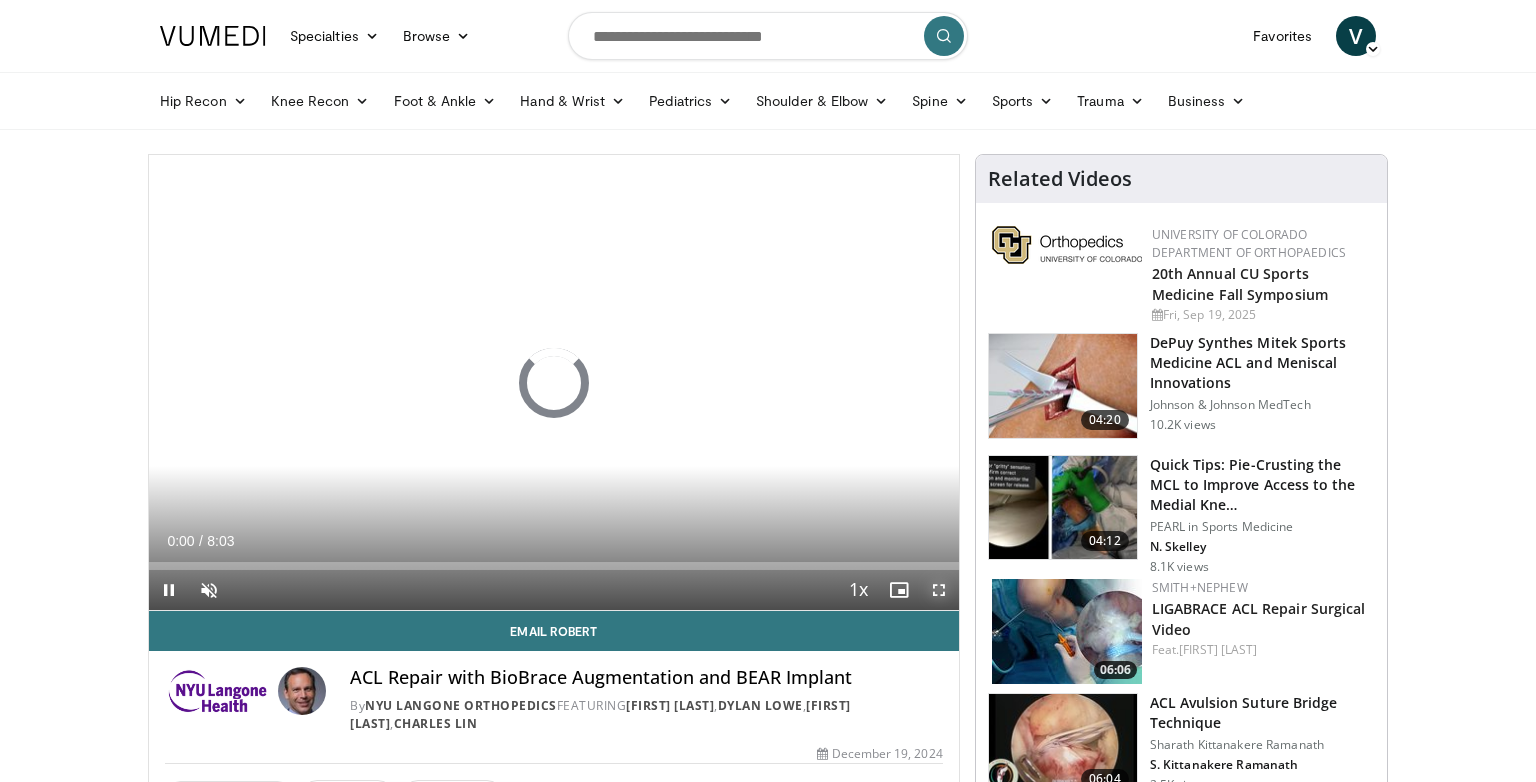 click at bounding box center [939, 590] 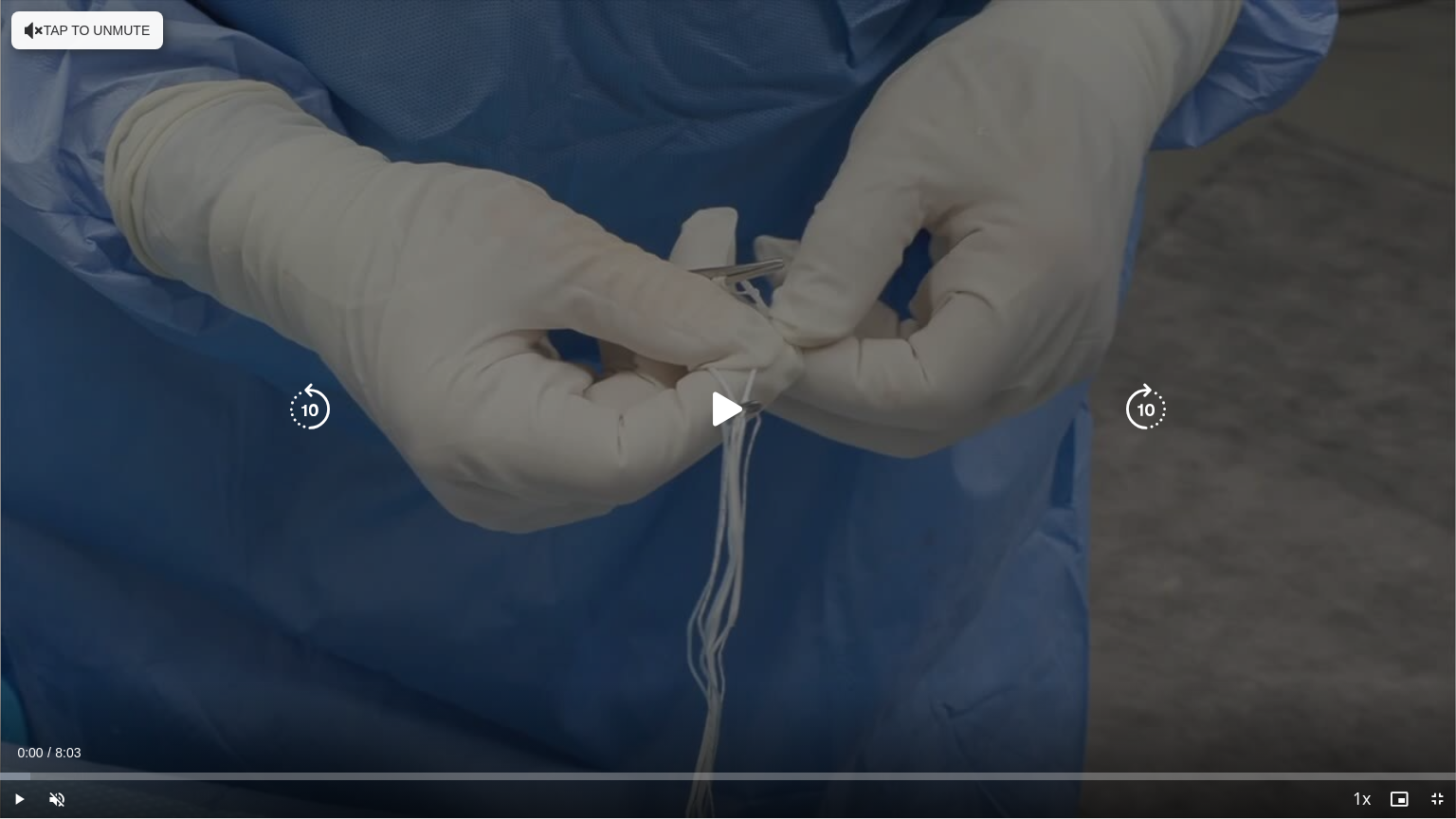 click at bounding box center [1146, 410] 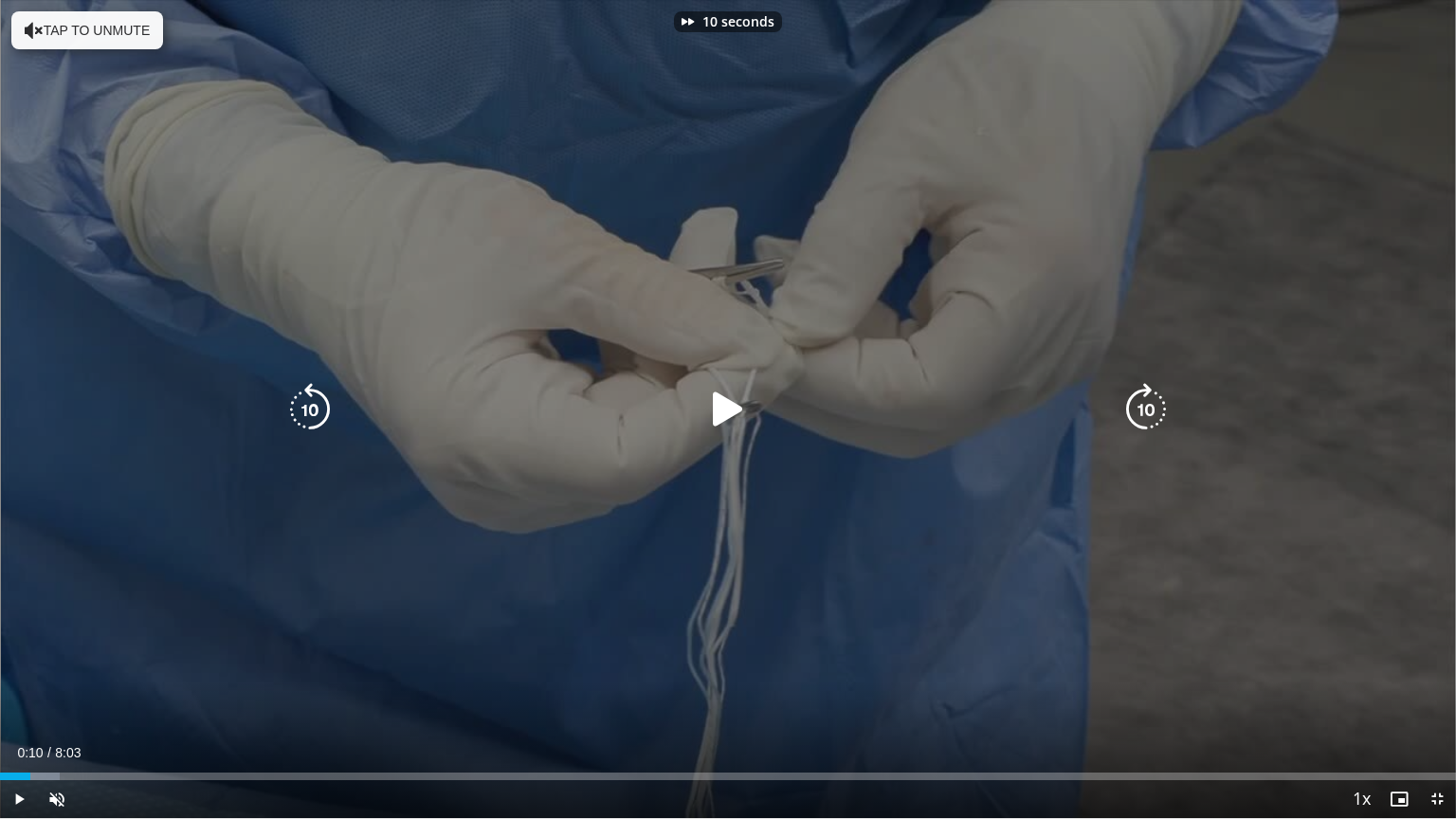 click at bounding box center [1146, 410] 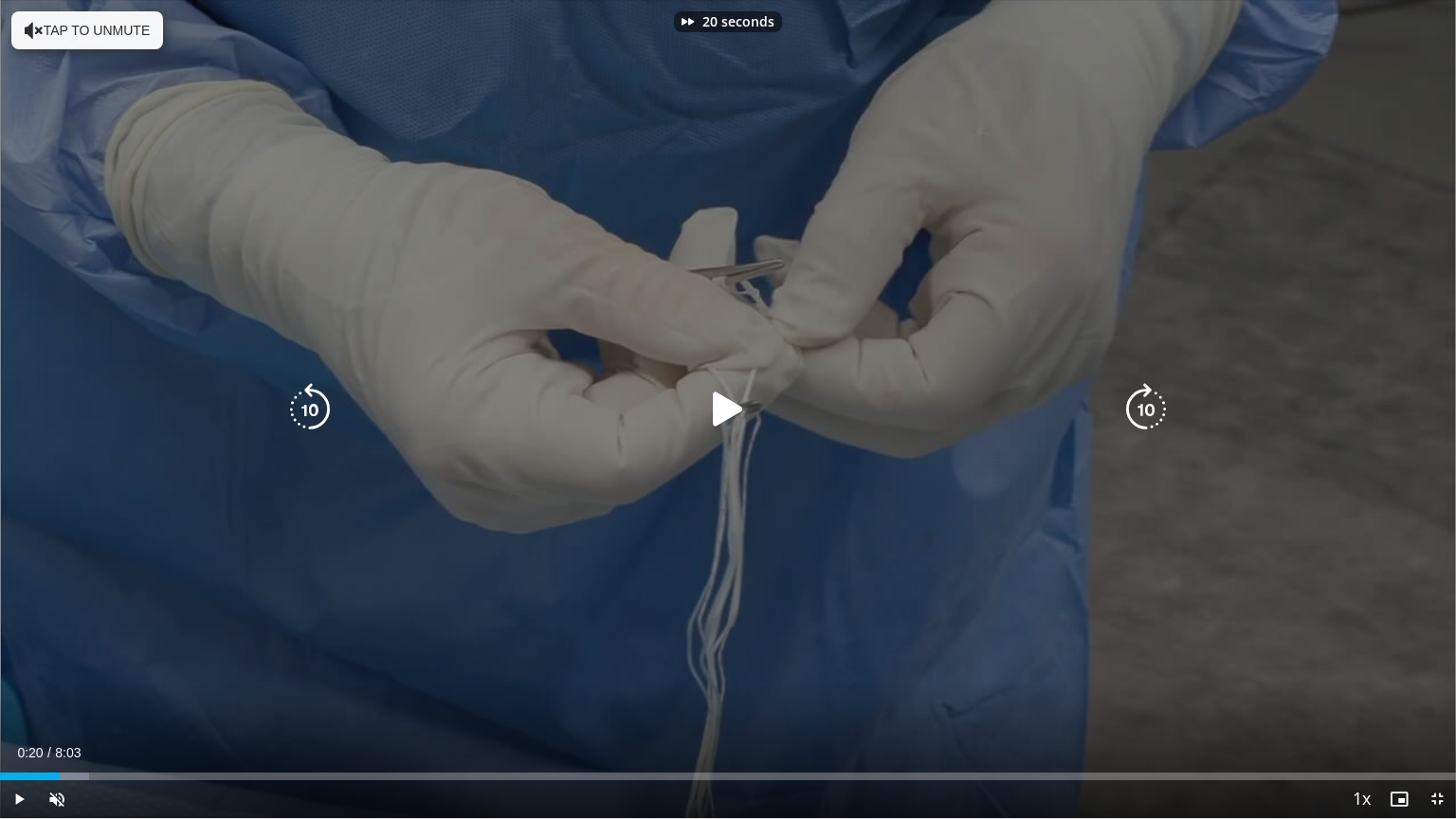 click at bounding box center (728, 410) 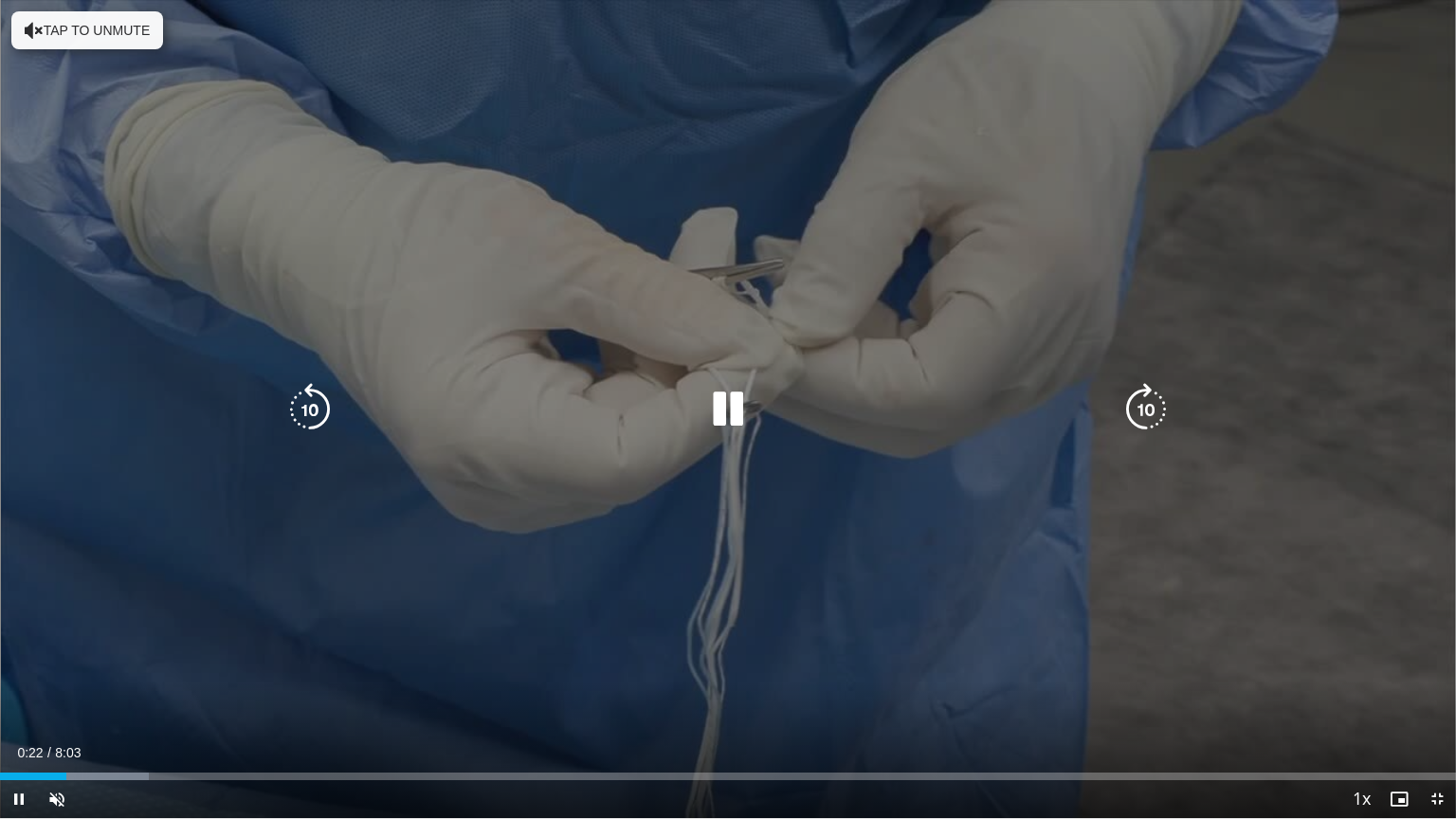 click at bounding box center (1146, 410) 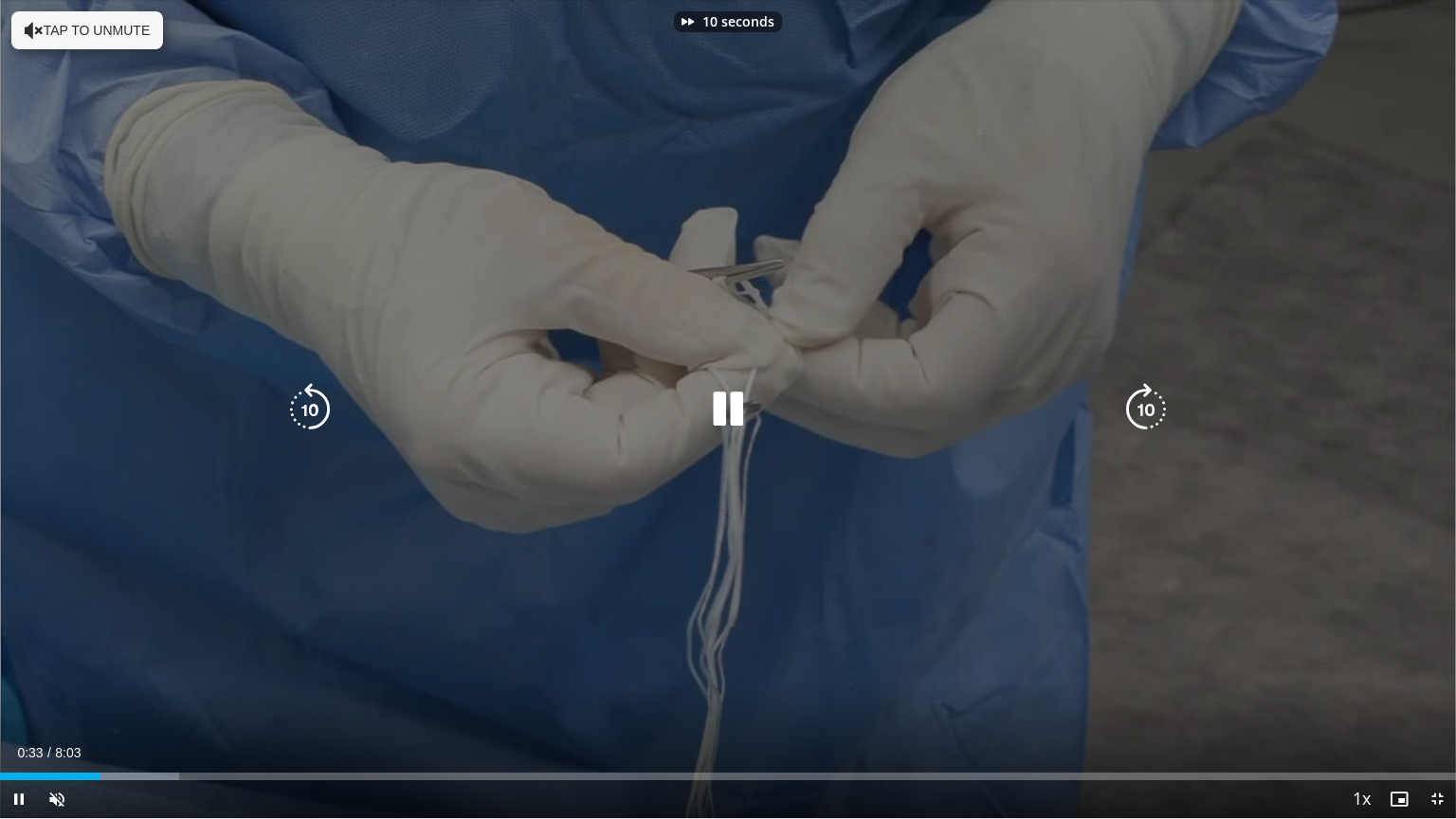 click at bounding box center (1146, 410) 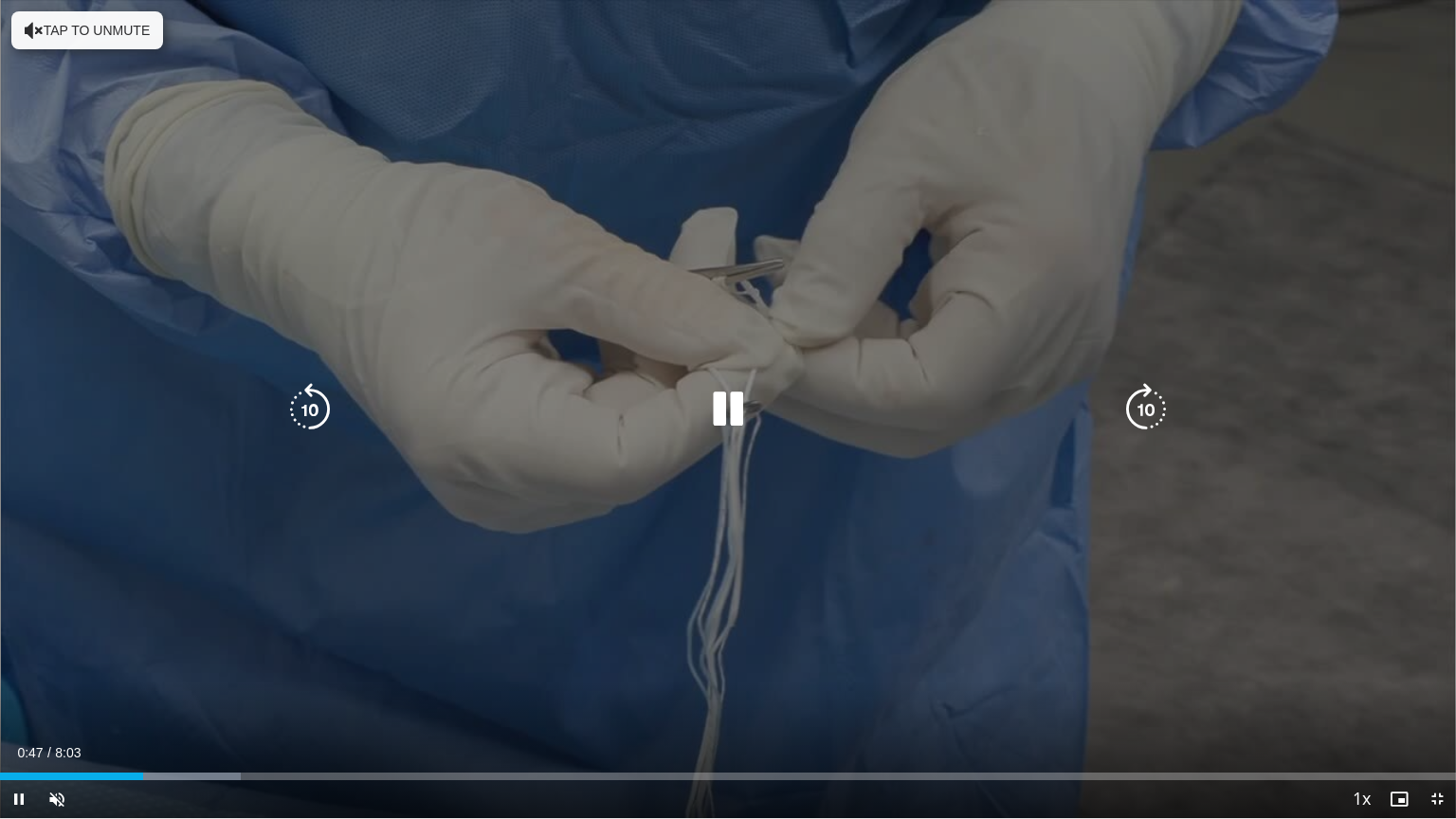 click at bounding box center (1146, 410) 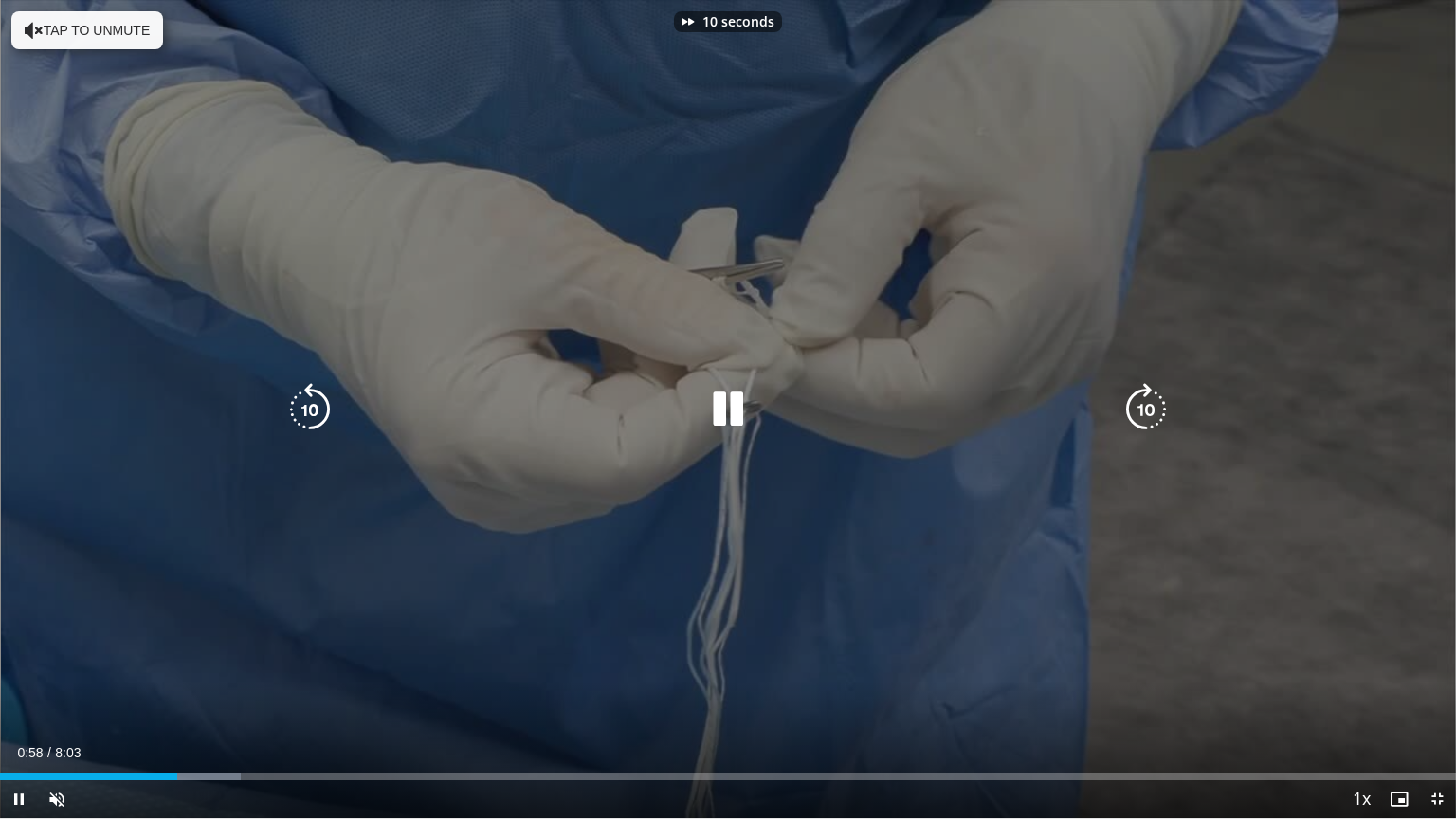 click at bounding box center [1146, 410] 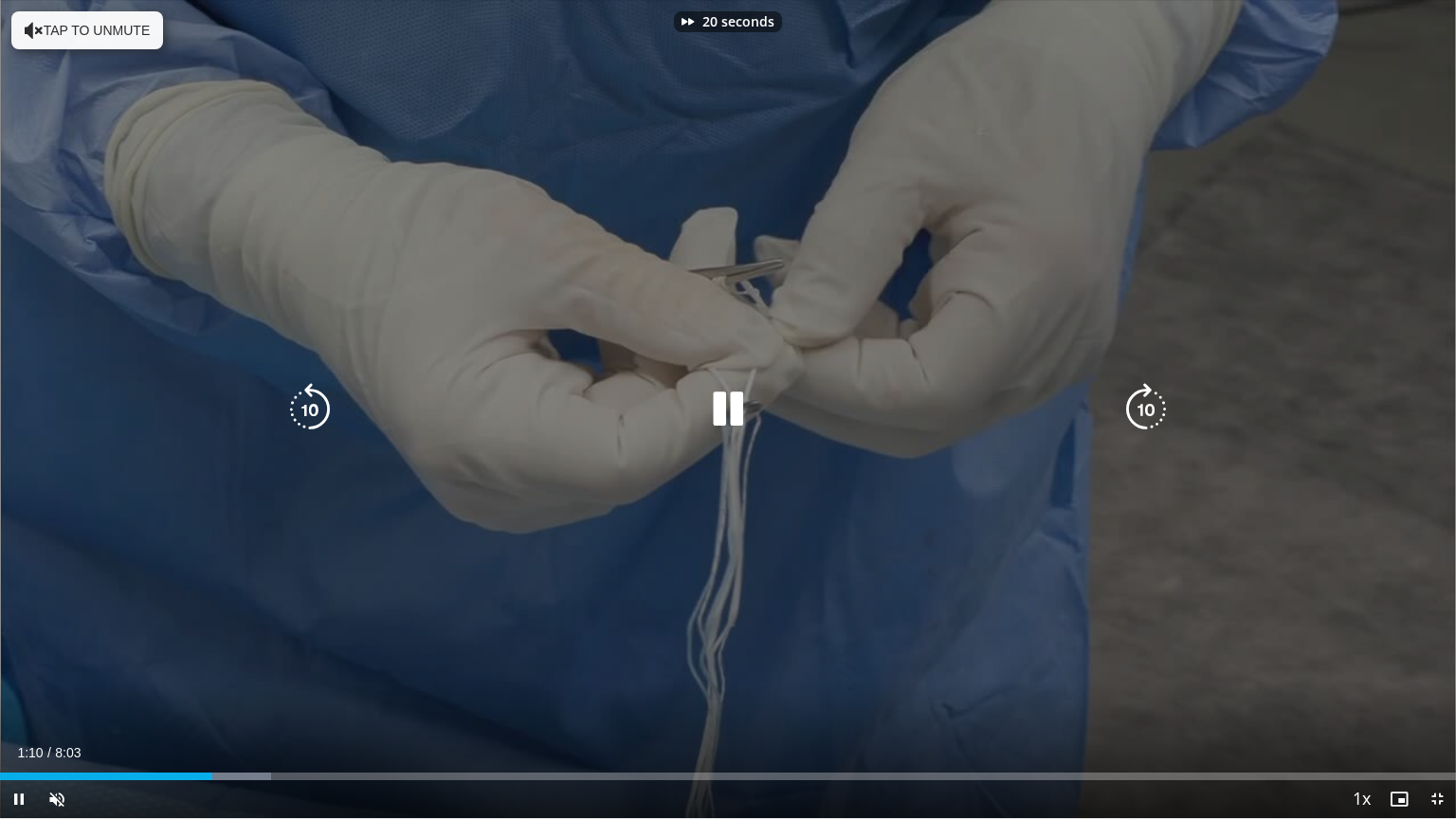 click at bounding box center (1146, 410) 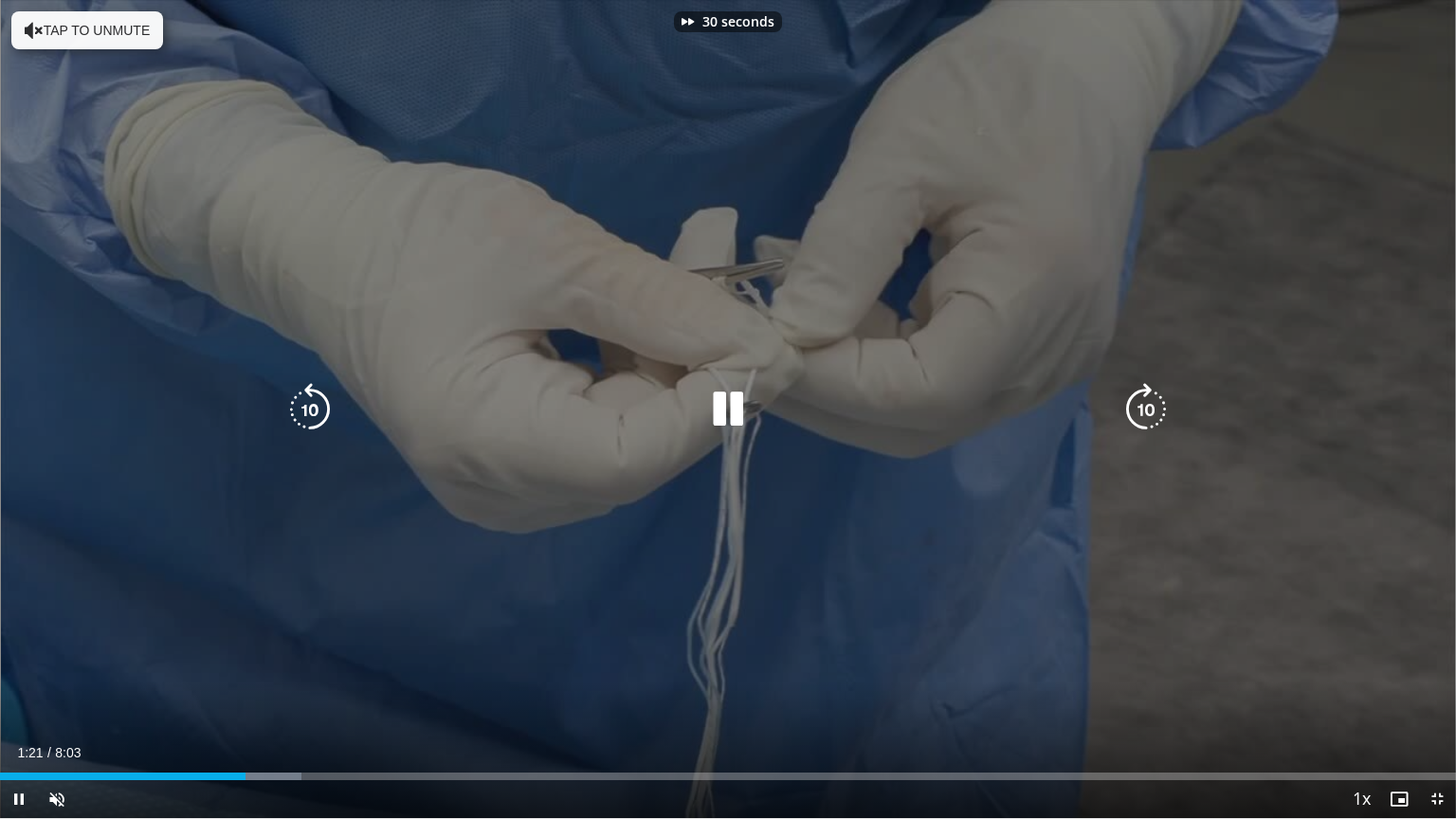 click at bounding box center (1146, 410) 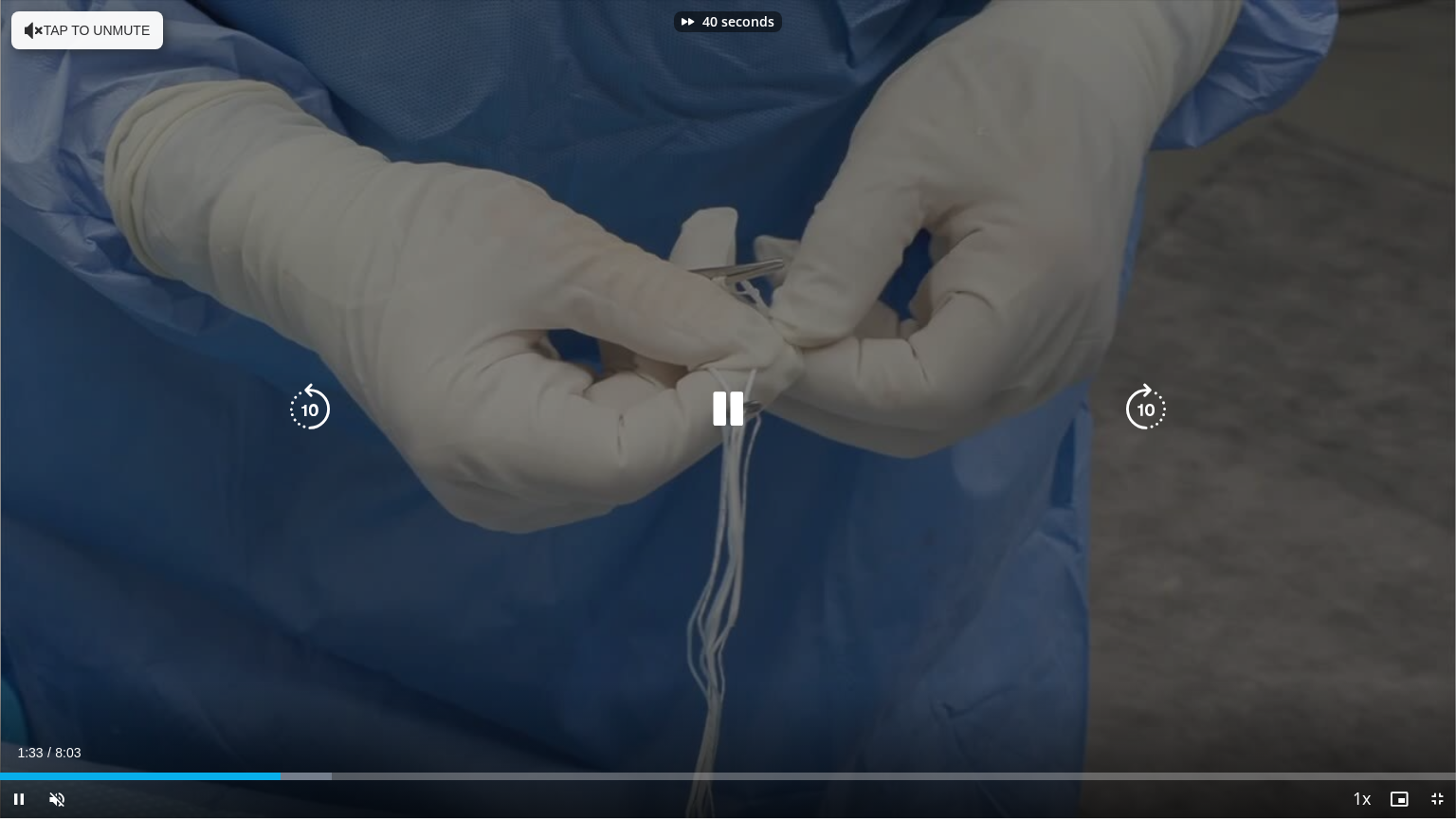click at bounding box center (1146, 410) 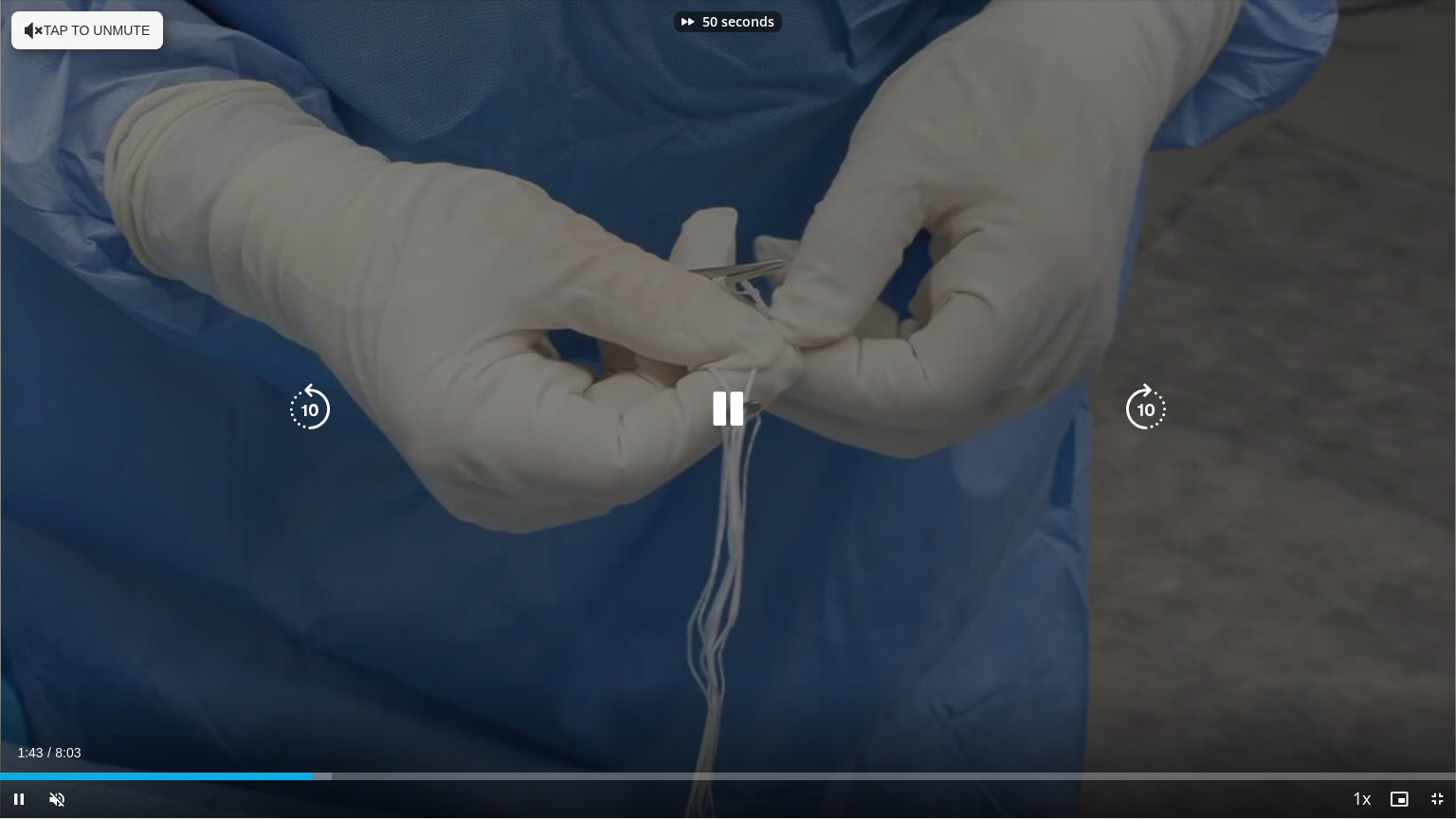 click at bounding box center (1146, 410) 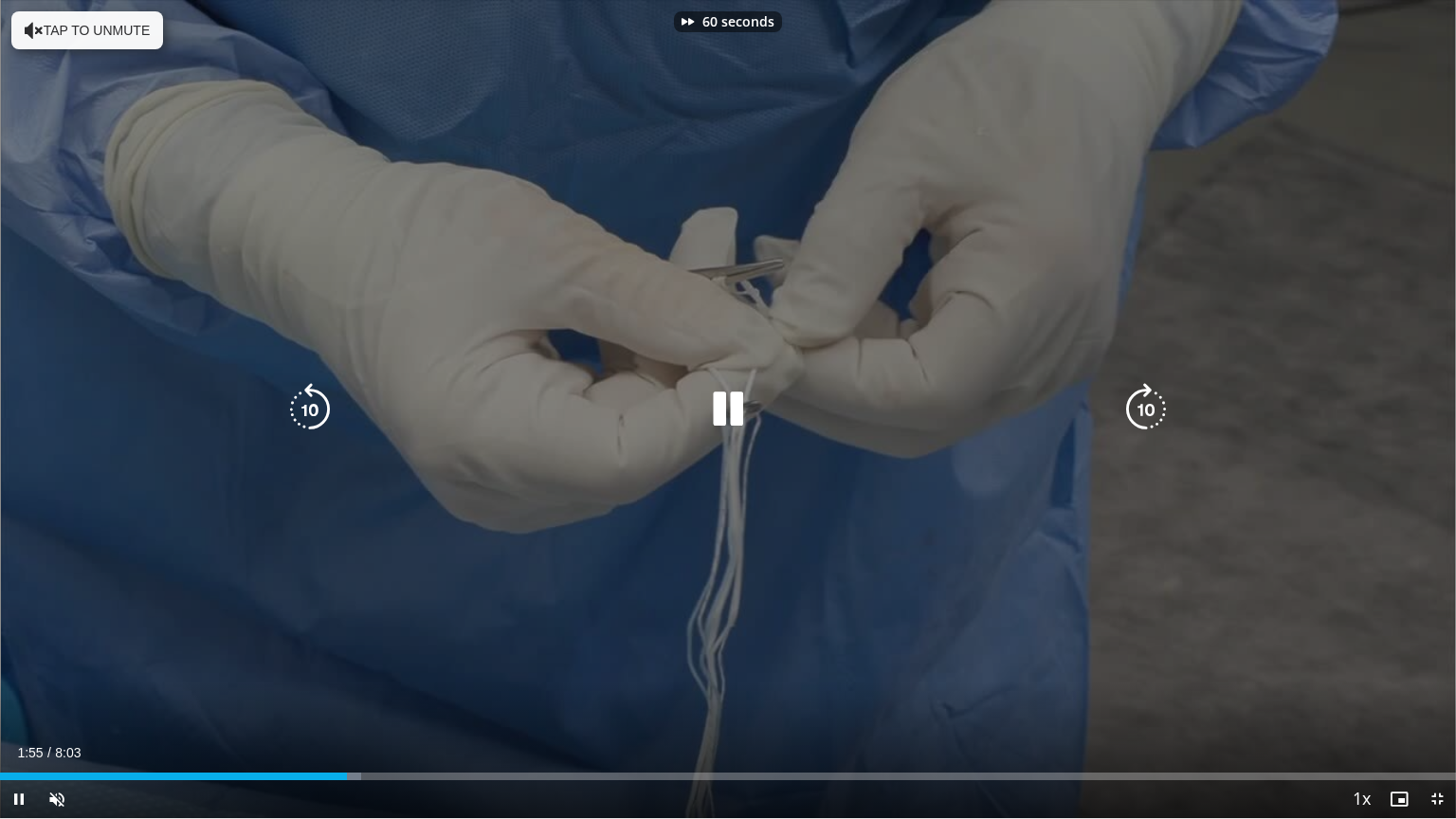 click at bounding box center (1146, 410) 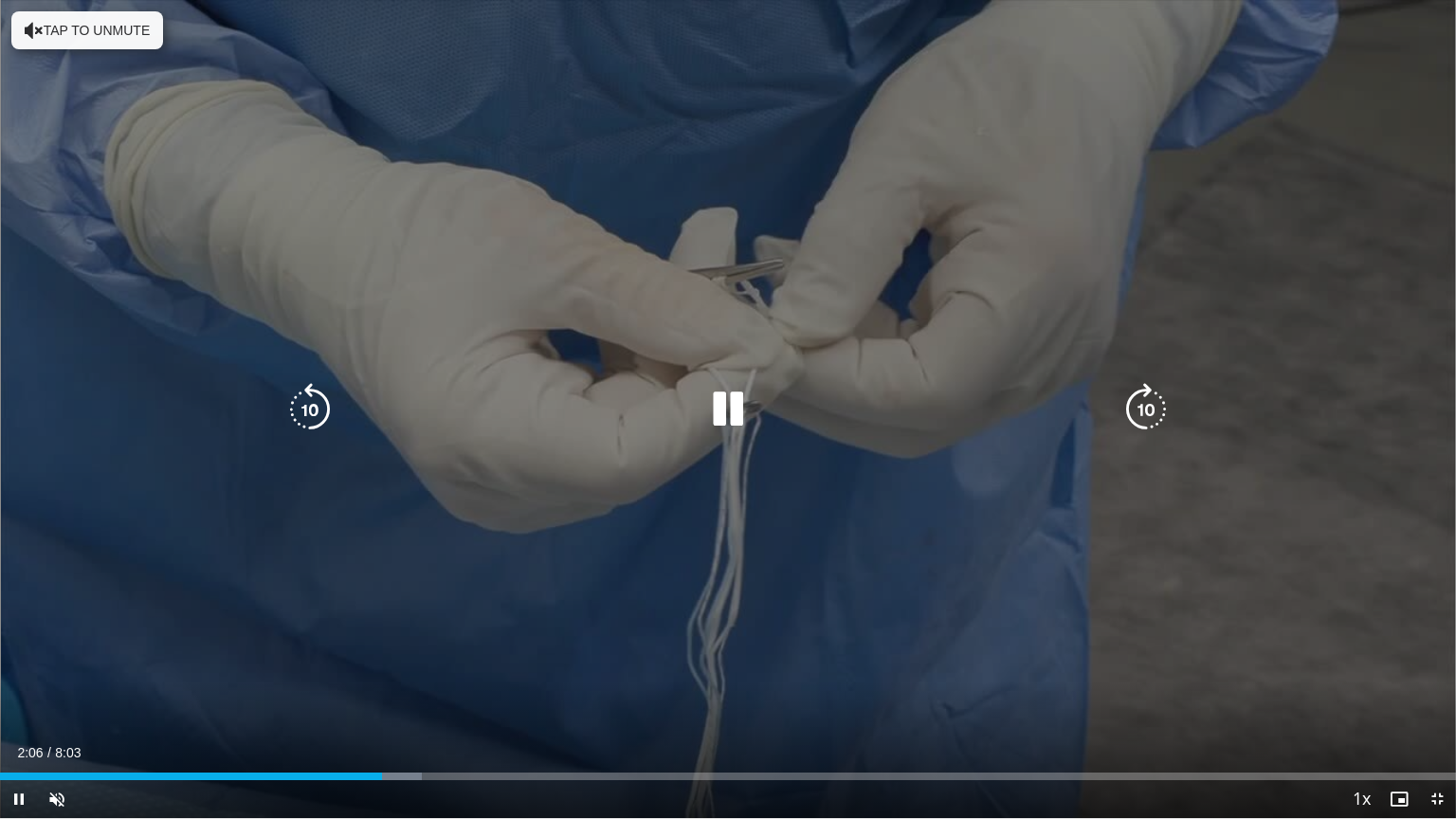 click at bounding box center (1146, 410) 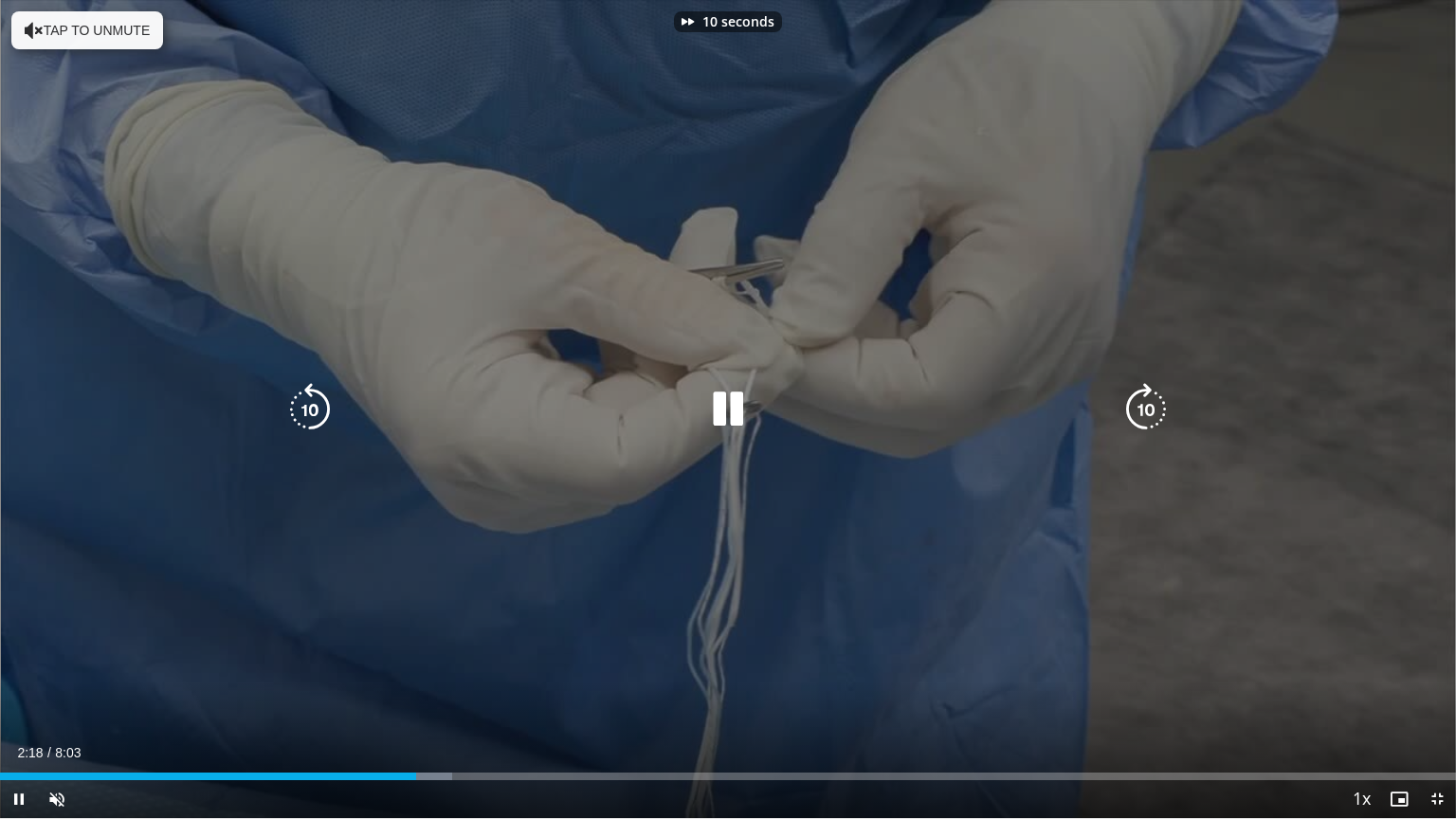 click at bounding box center [1146, 410] 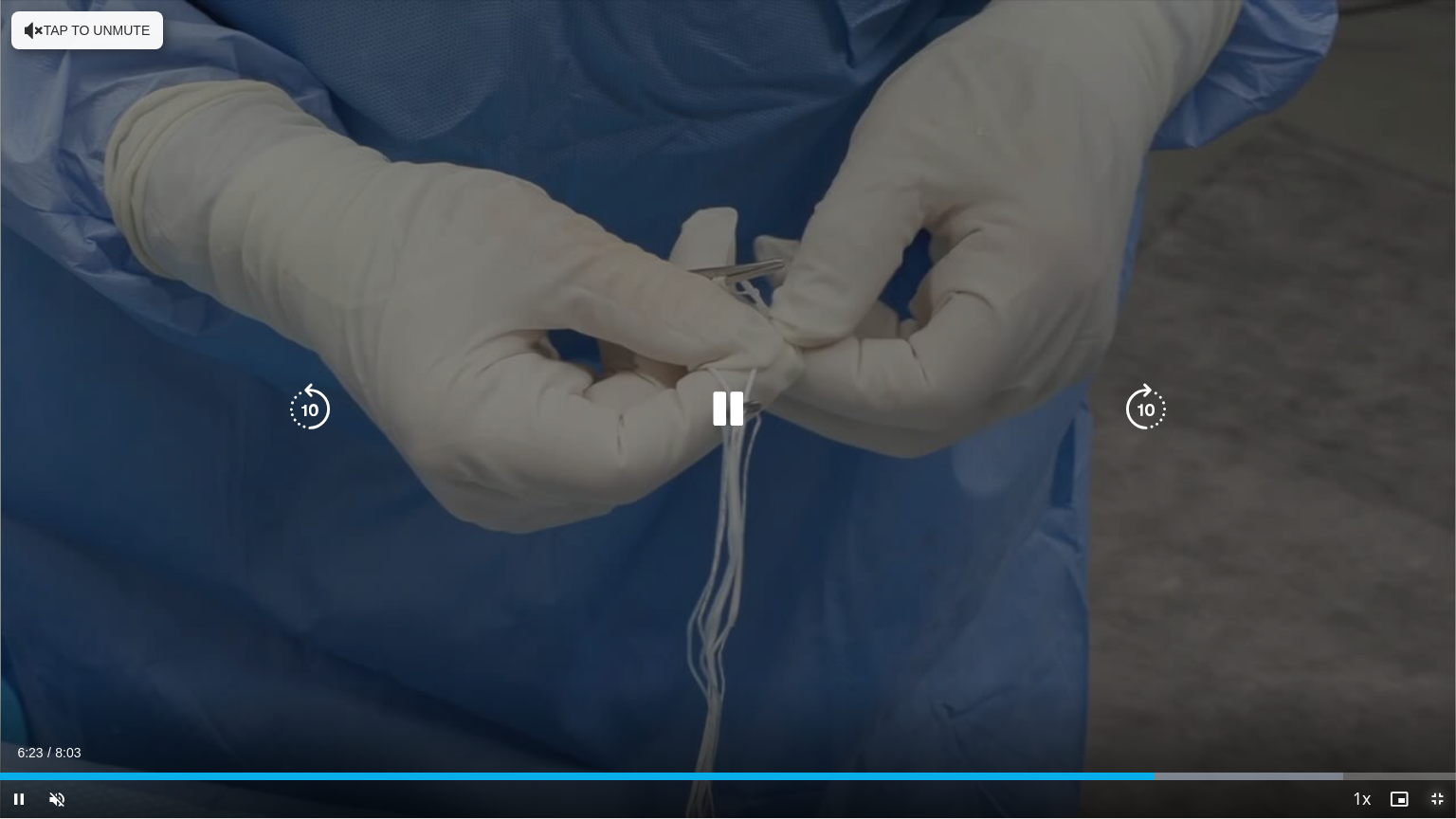 click at bounding box center [1437, 799] 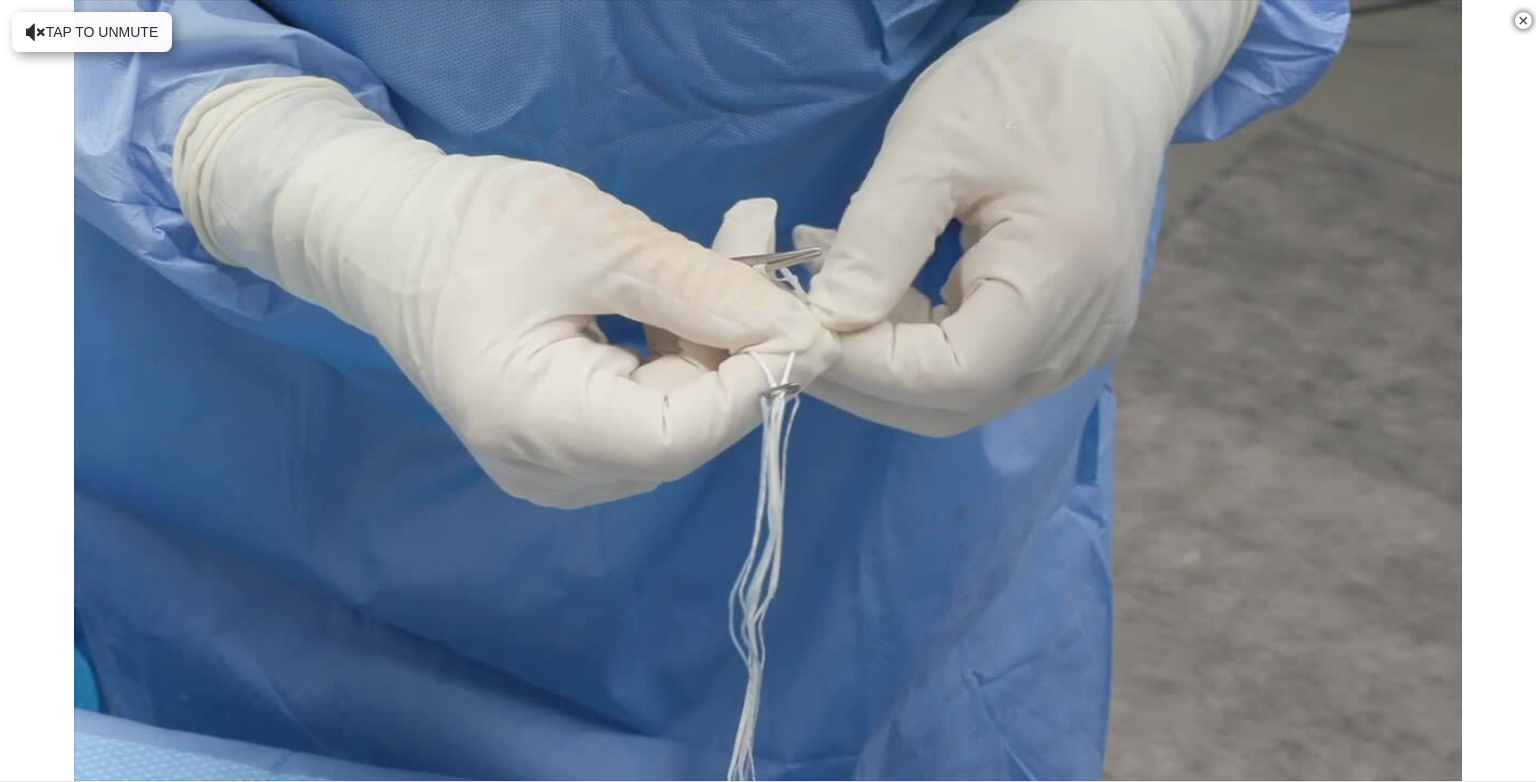 scroll, scrollTop: 246, scrollLeft: 0, axis: vertical 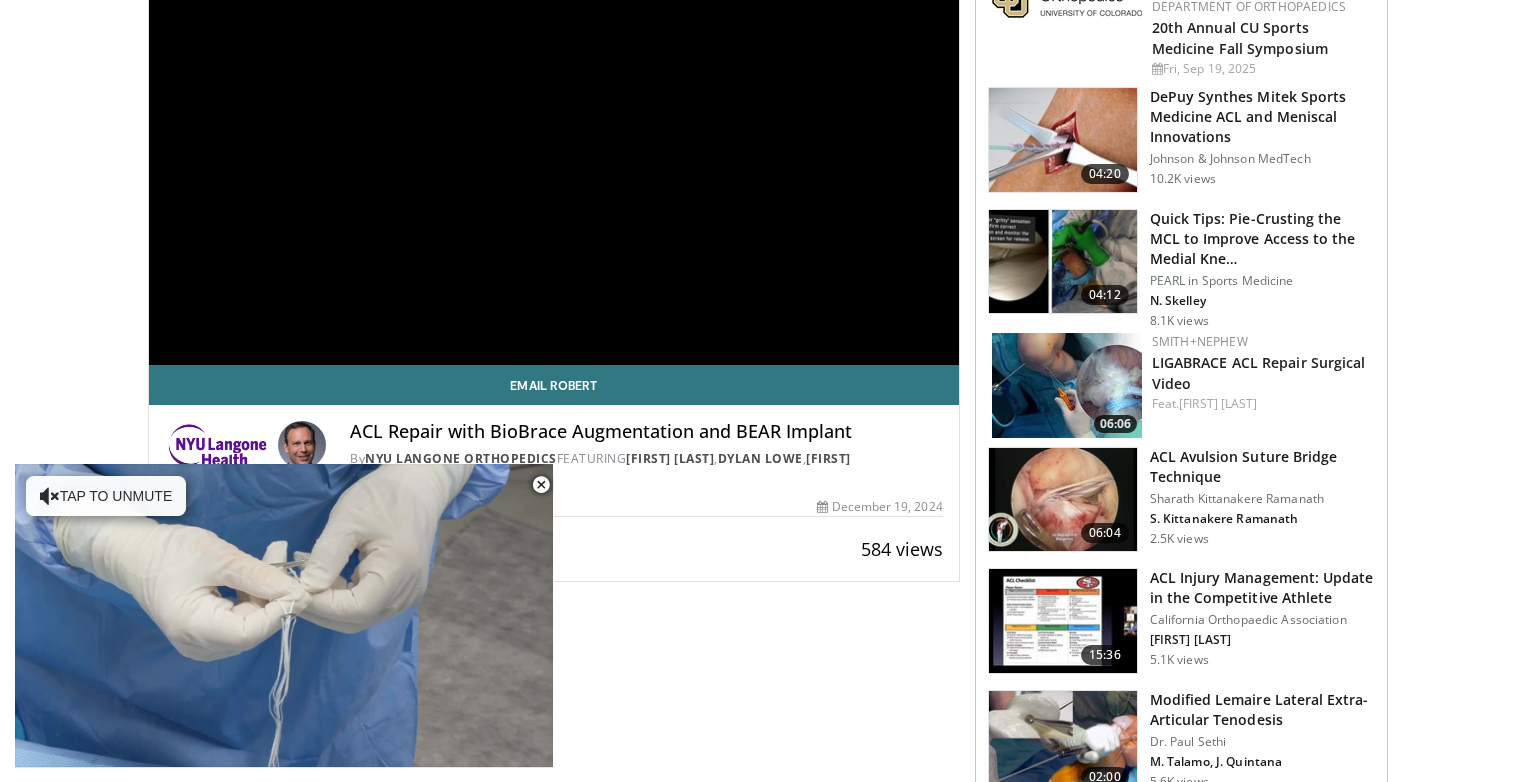 click at bounding box center (1067, 385) 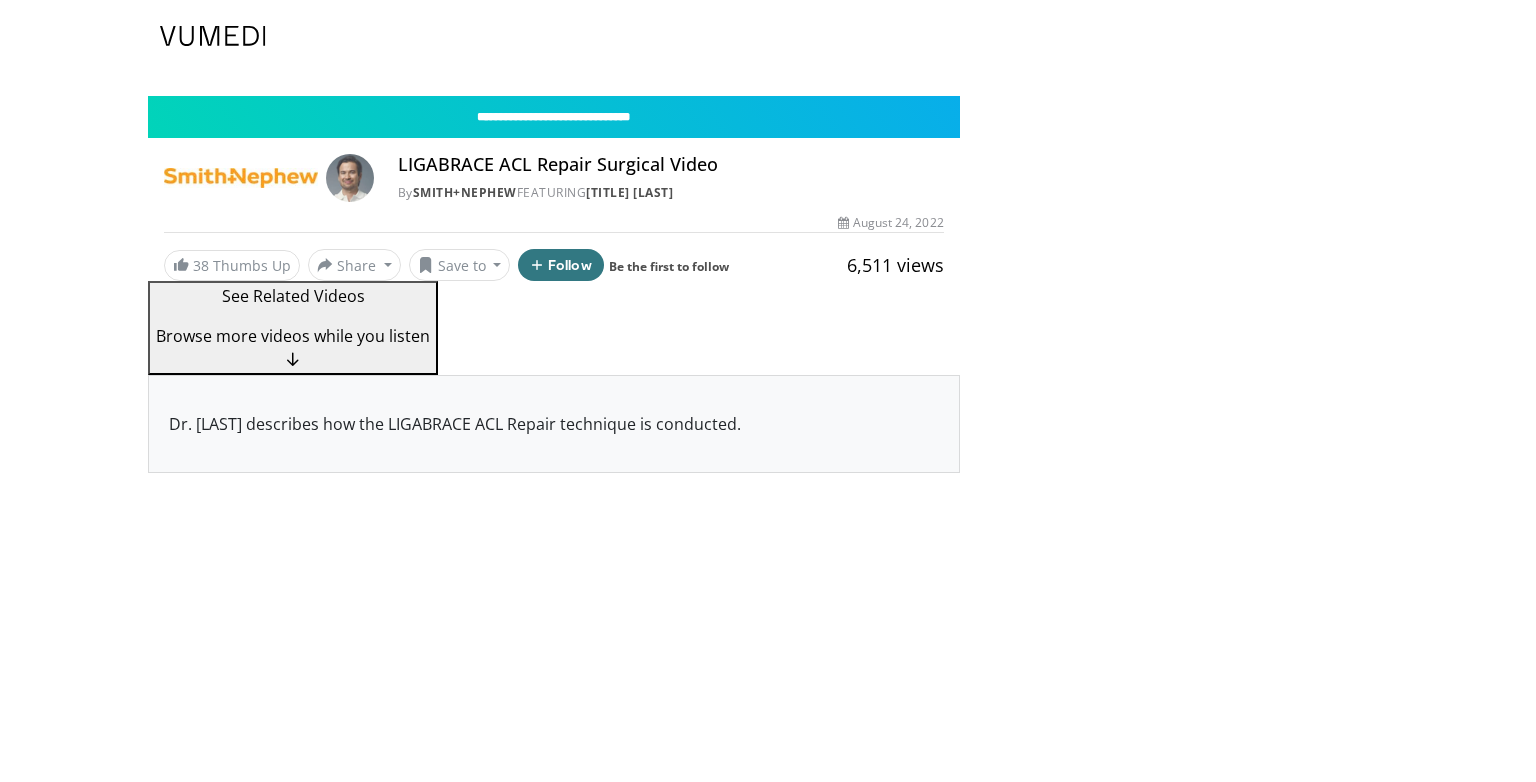 scroll, scrollTop: 0, scrollLeft: 0, axis: both 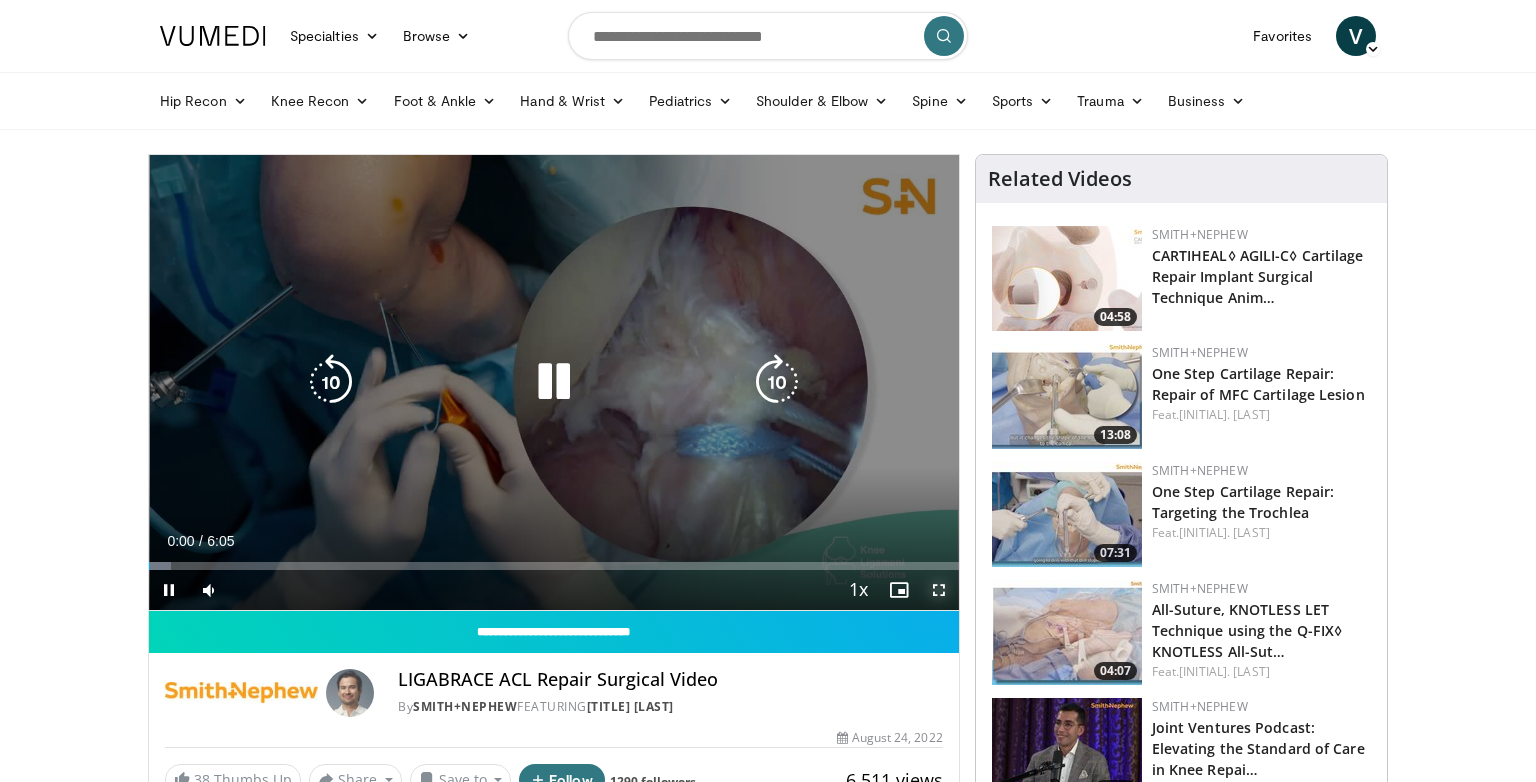 click at bounding box center [939, 590] 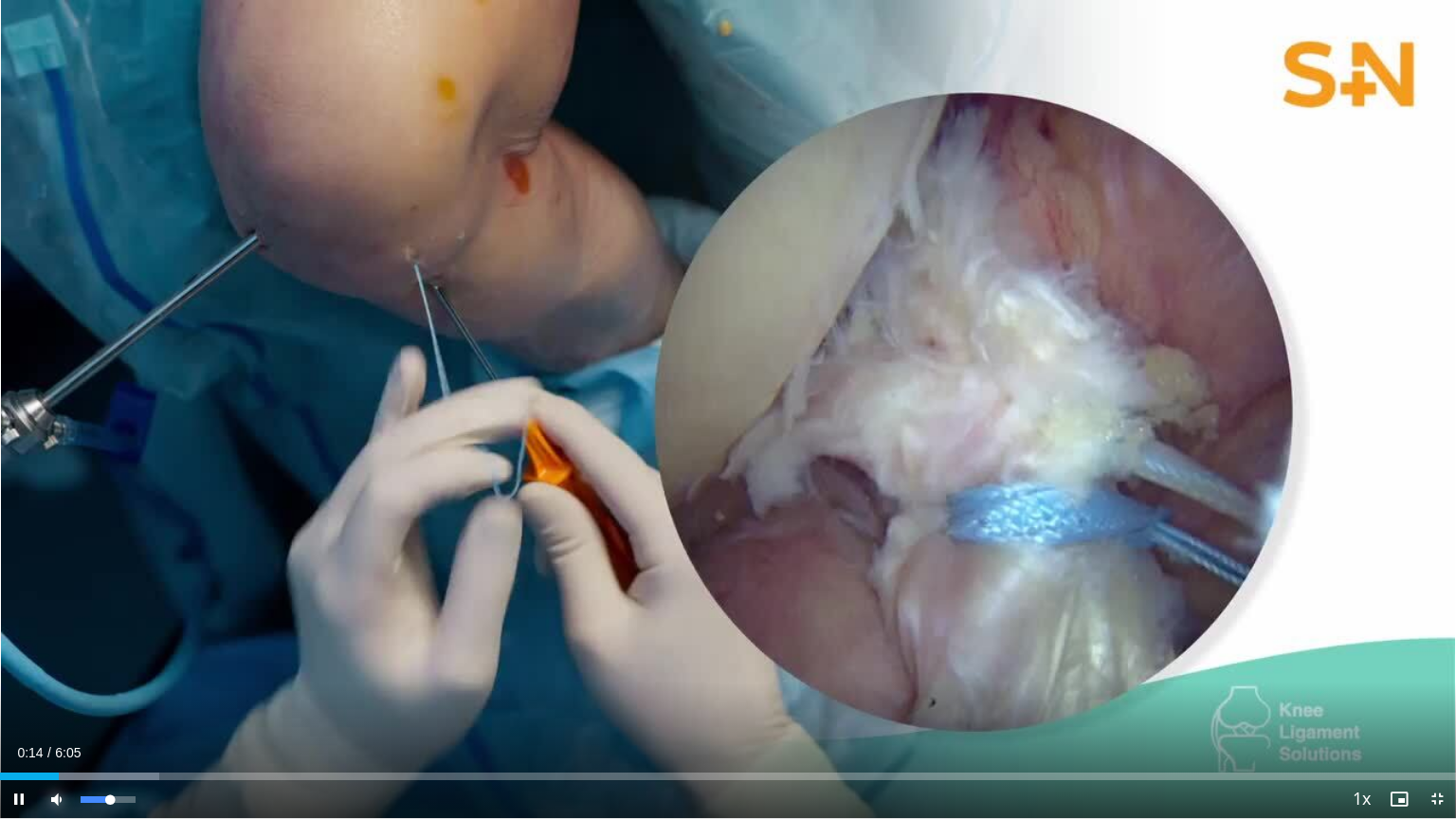 click at bounding box center [57, 799] 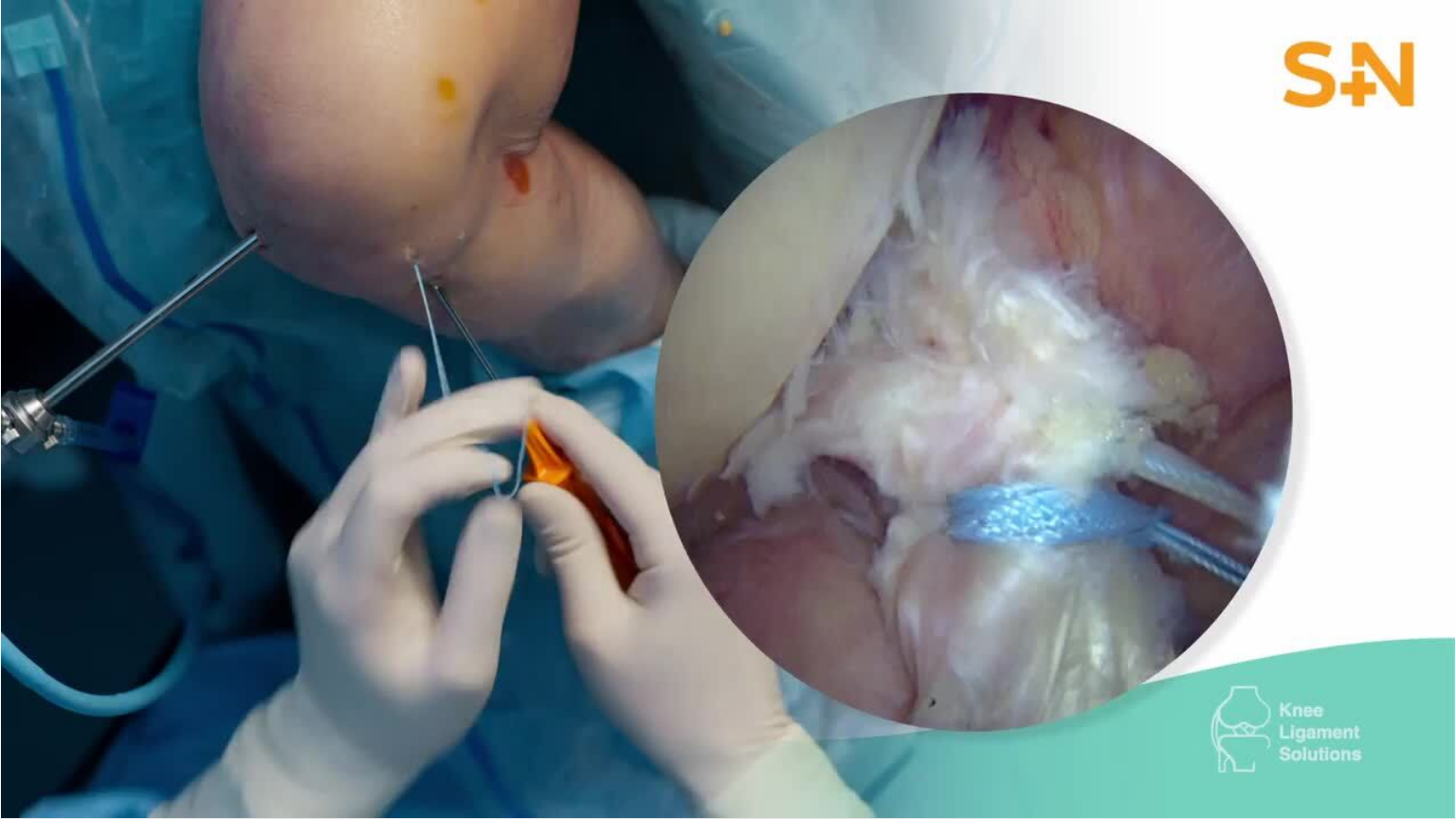 type 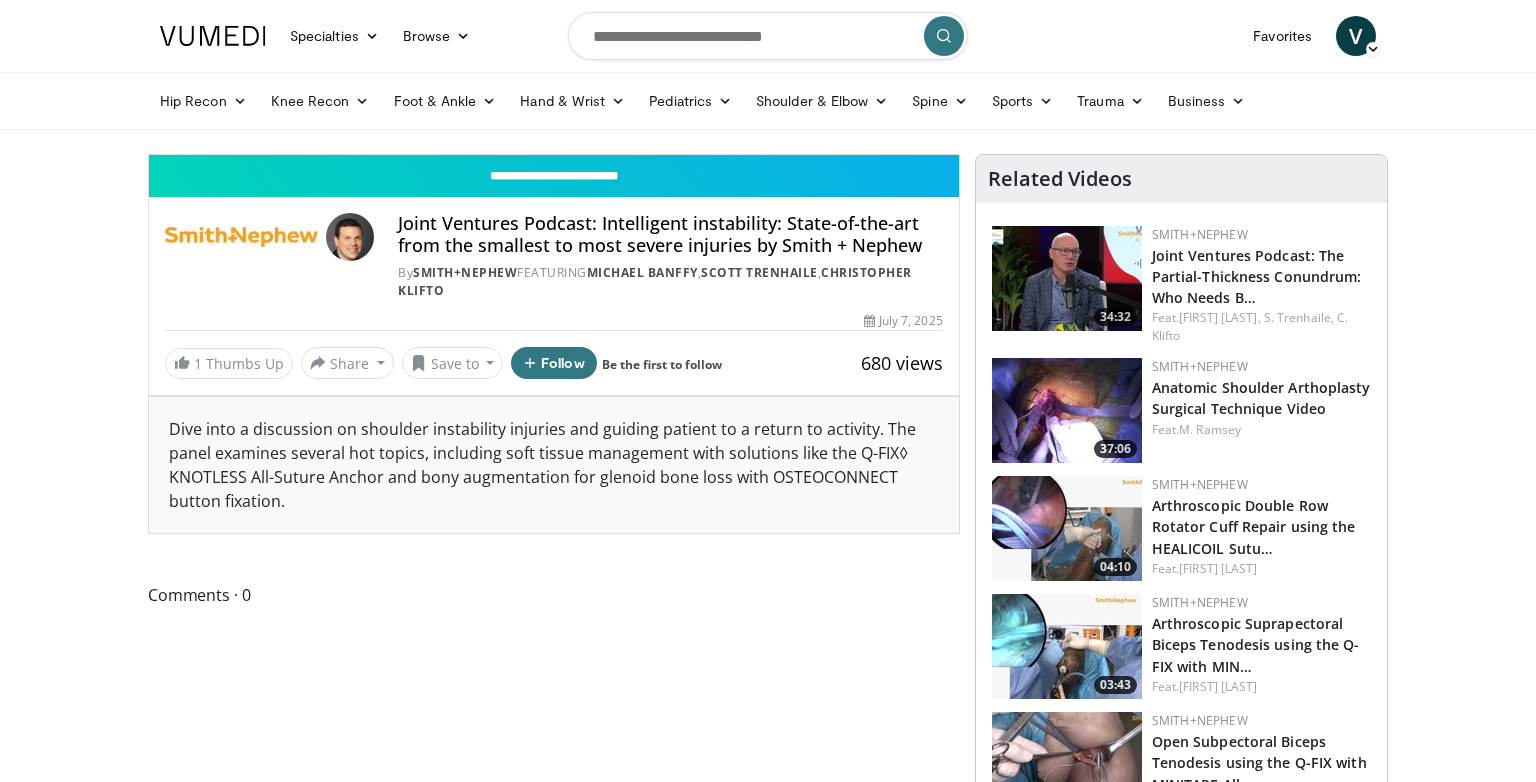 scroll, scrollTop: 0, scrollLeft: 0, axis: both 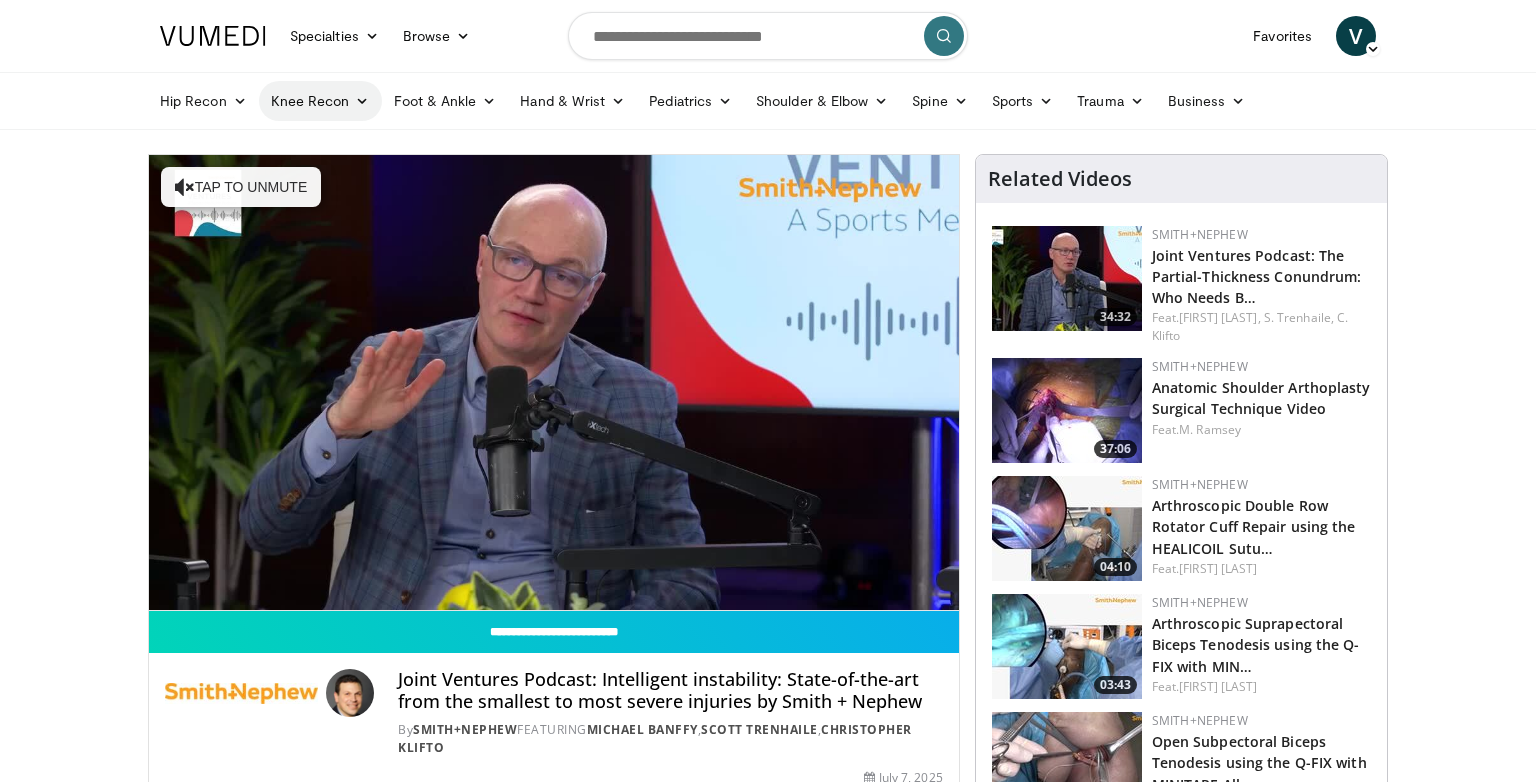 click on "Knee Recon" at bounding box center [320, 101] 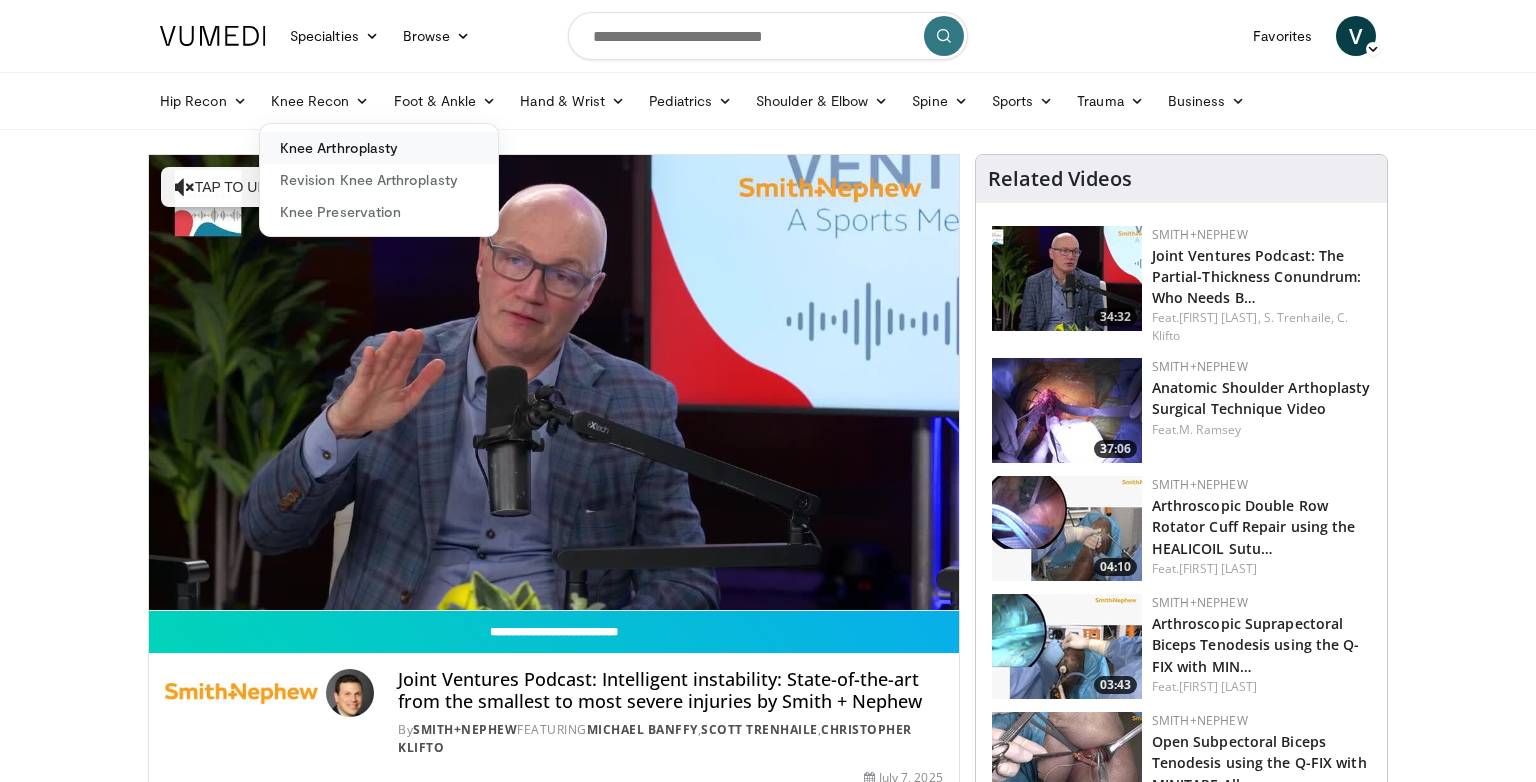 click on "Knee Arthroplasty" at bounding box center [379, 148] 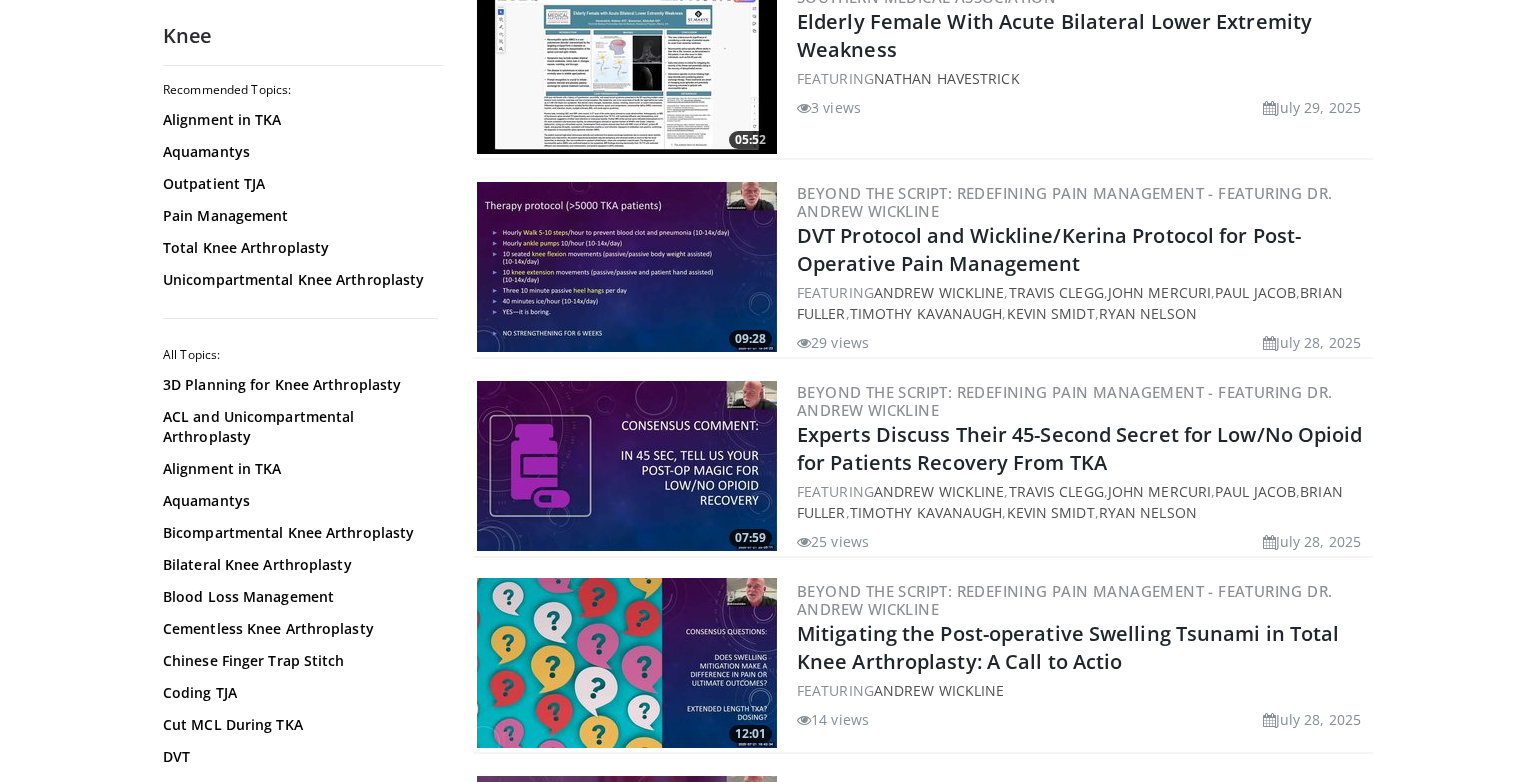 scroll, scrollTop: 1028, scrollLeft: 0, axis: vertical 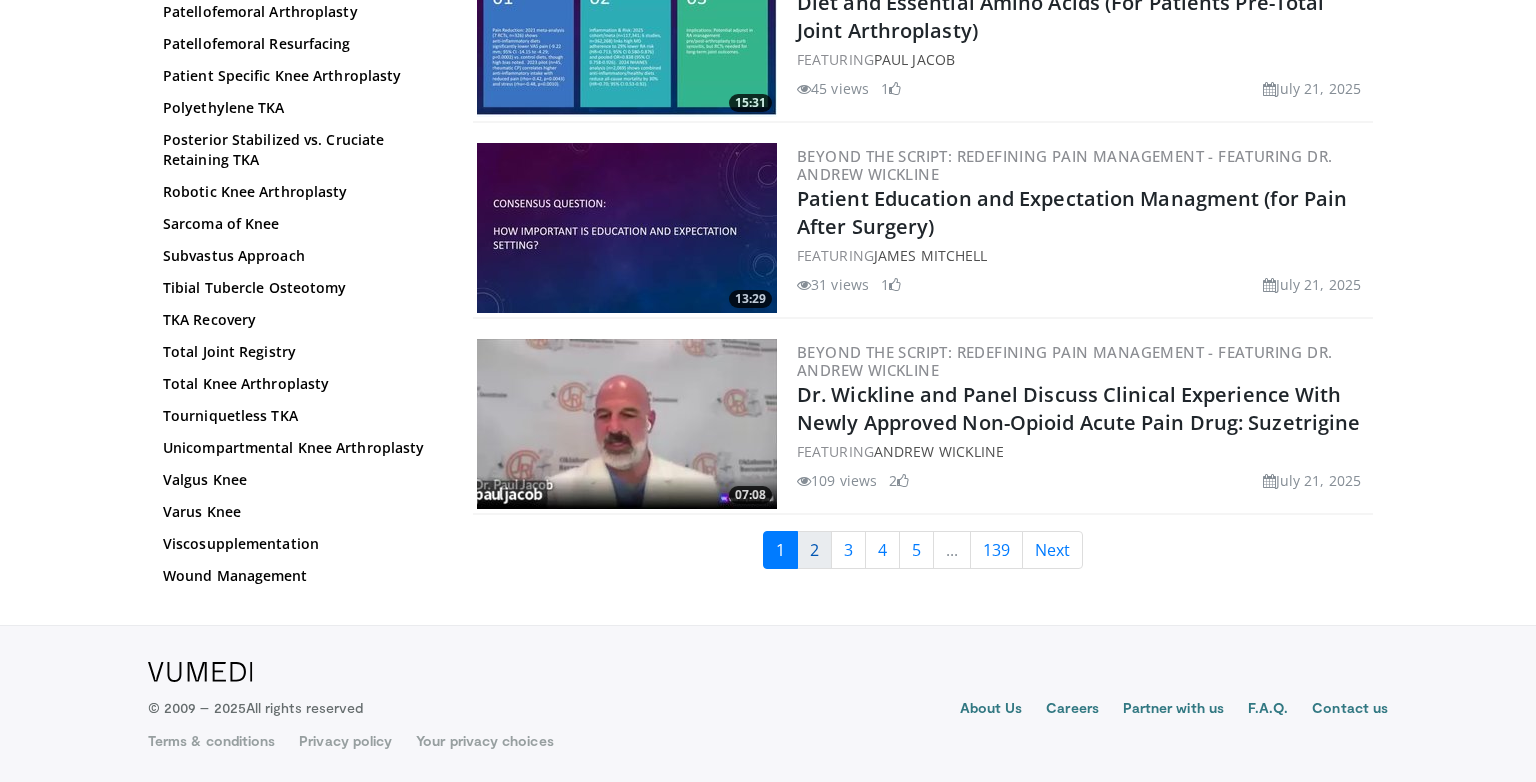 click on "2" at bounding box center (814, 550) 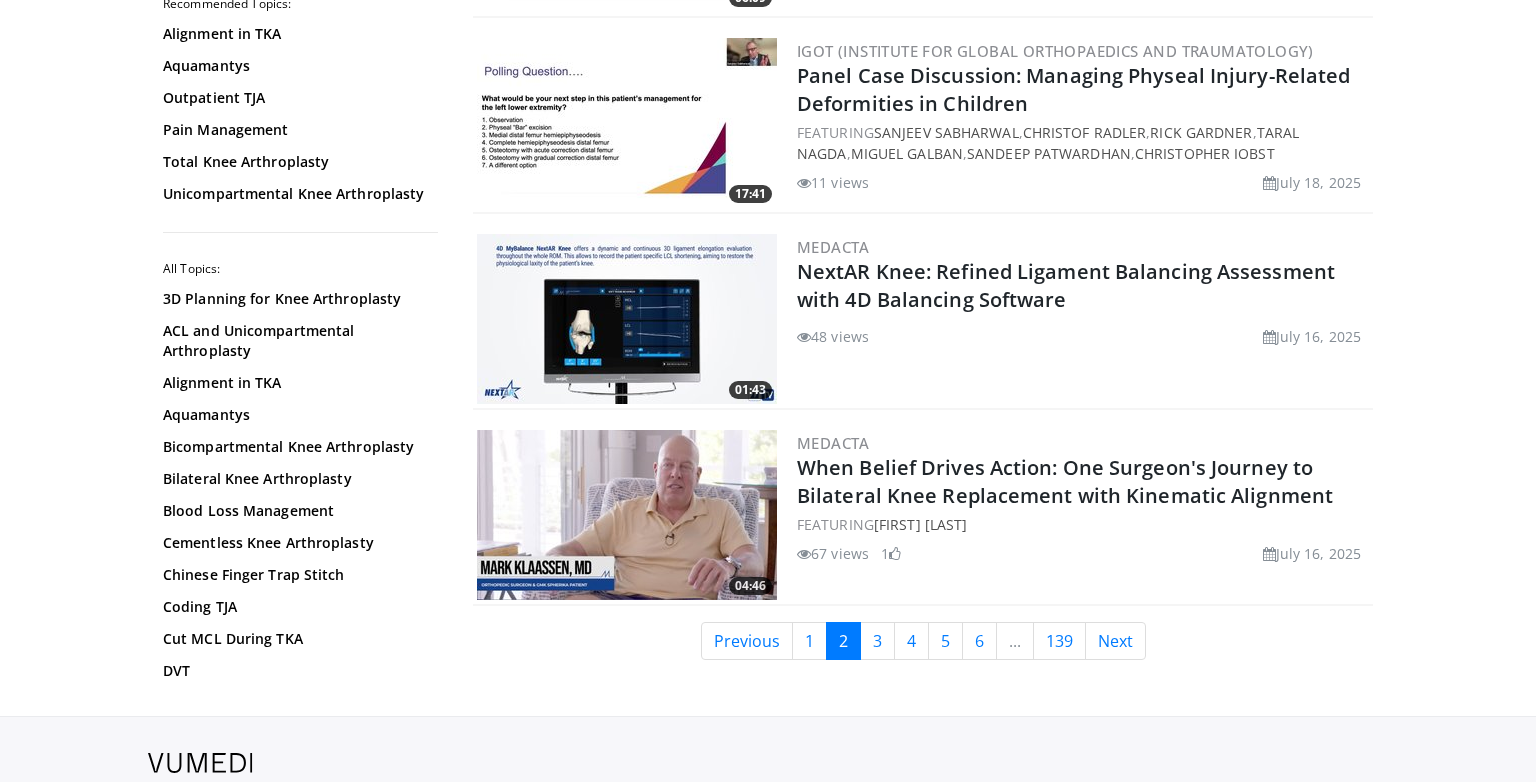 scroll, scrollTop: 4787, scrollLeft: 0, axis: vertical 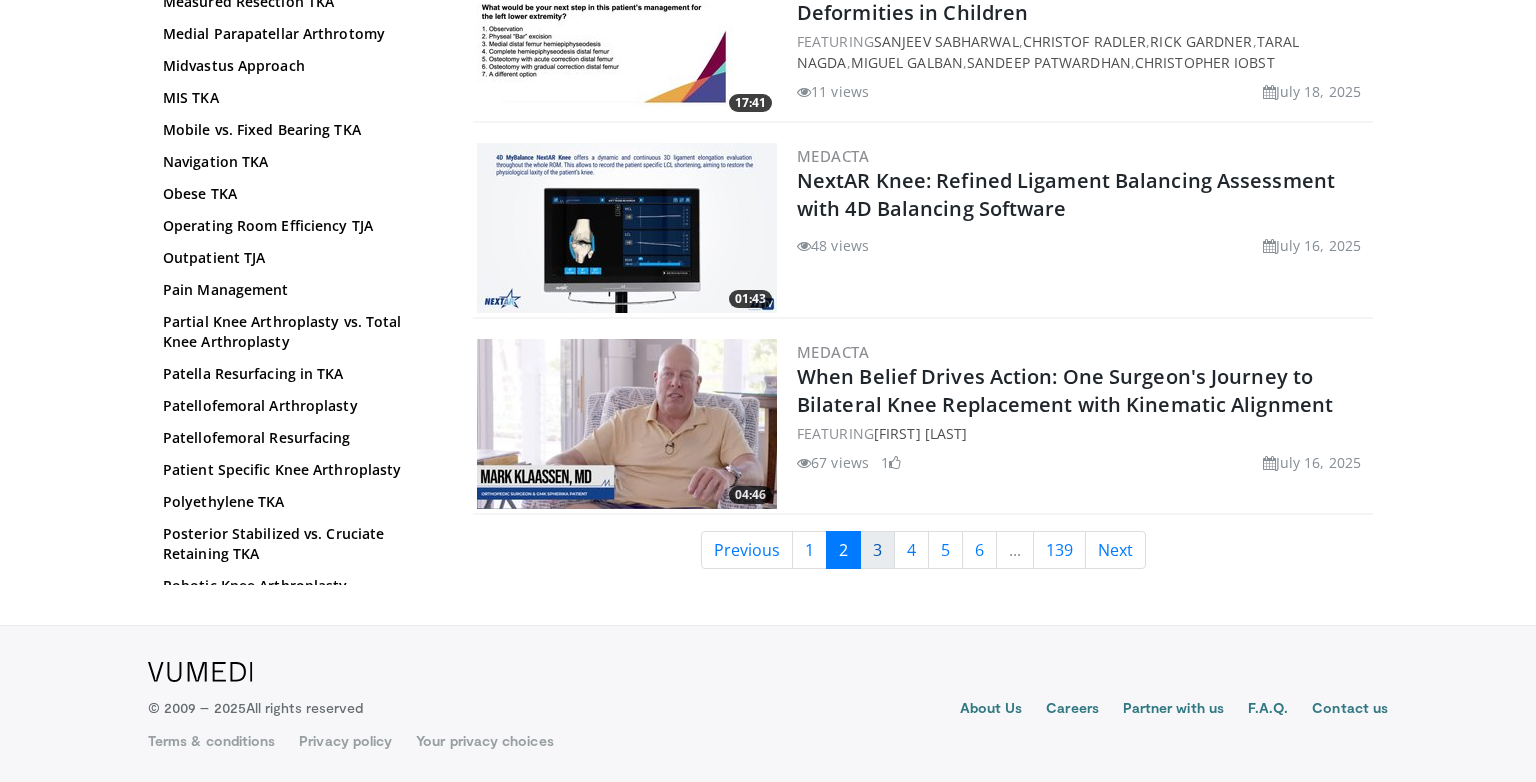 click on "3" at bounding box center [877, 550] 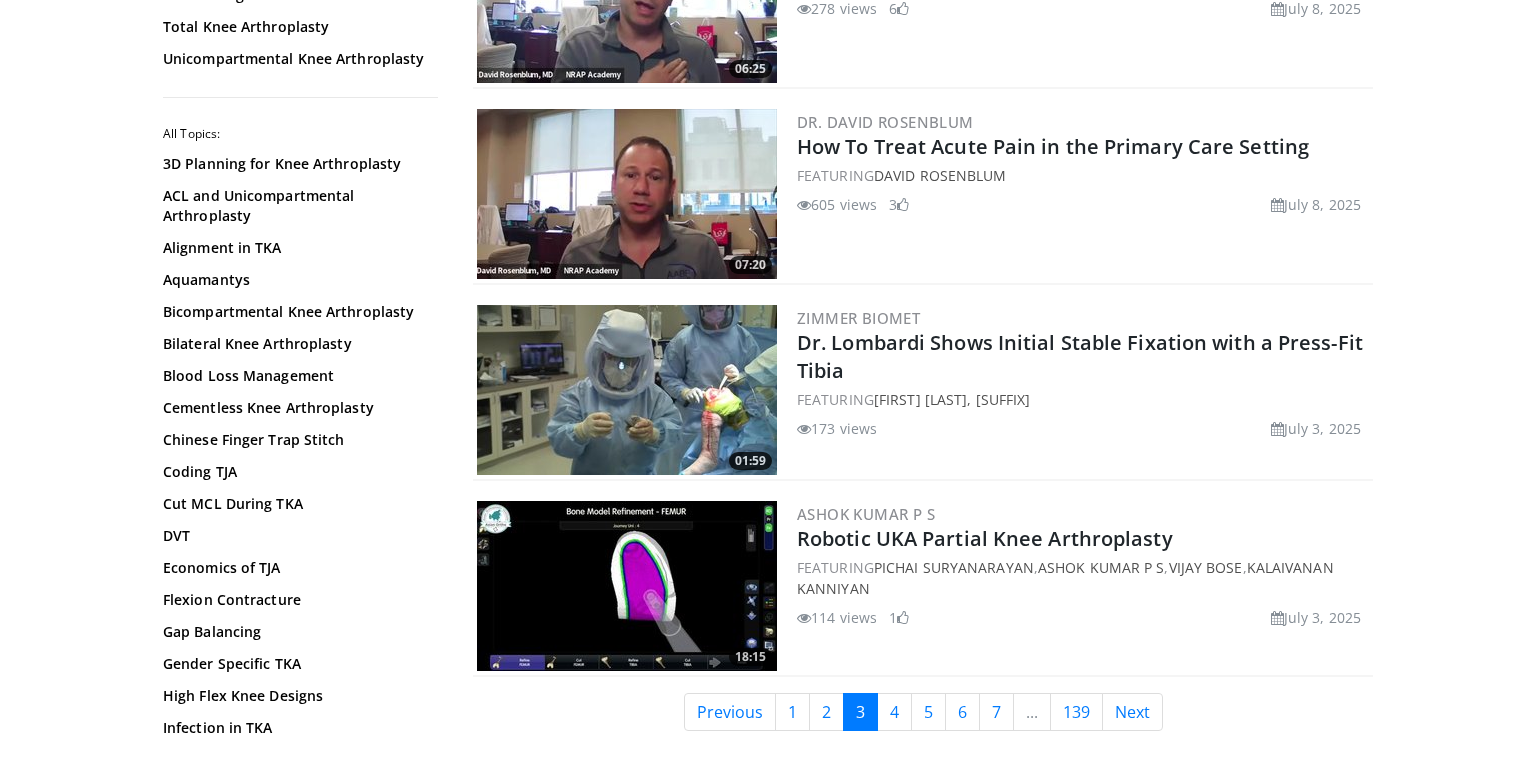 scroll, scrollTop: 4807, scrollLeft: 0, axis: vertical 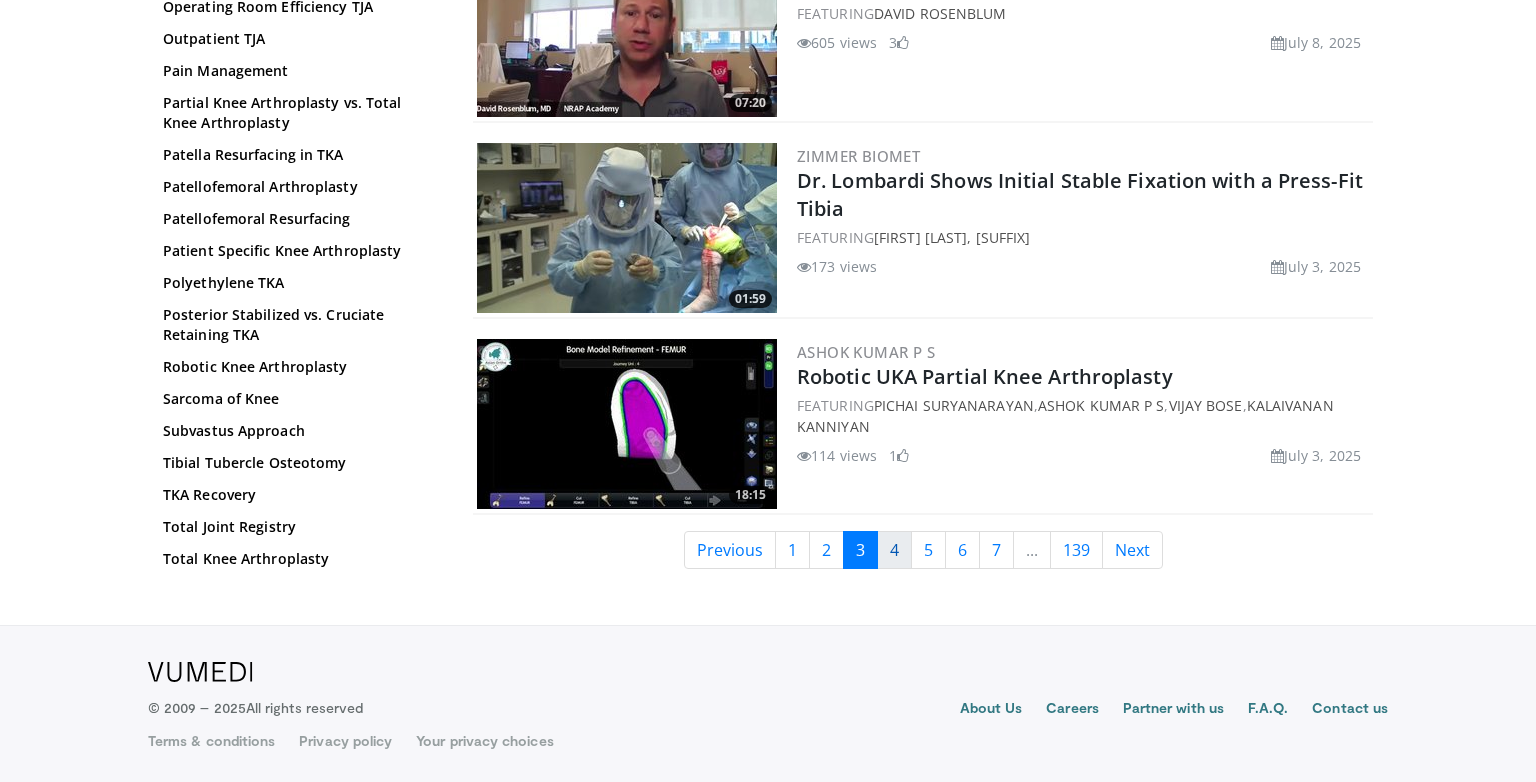 click on "4" at bounding box center (894, 550) 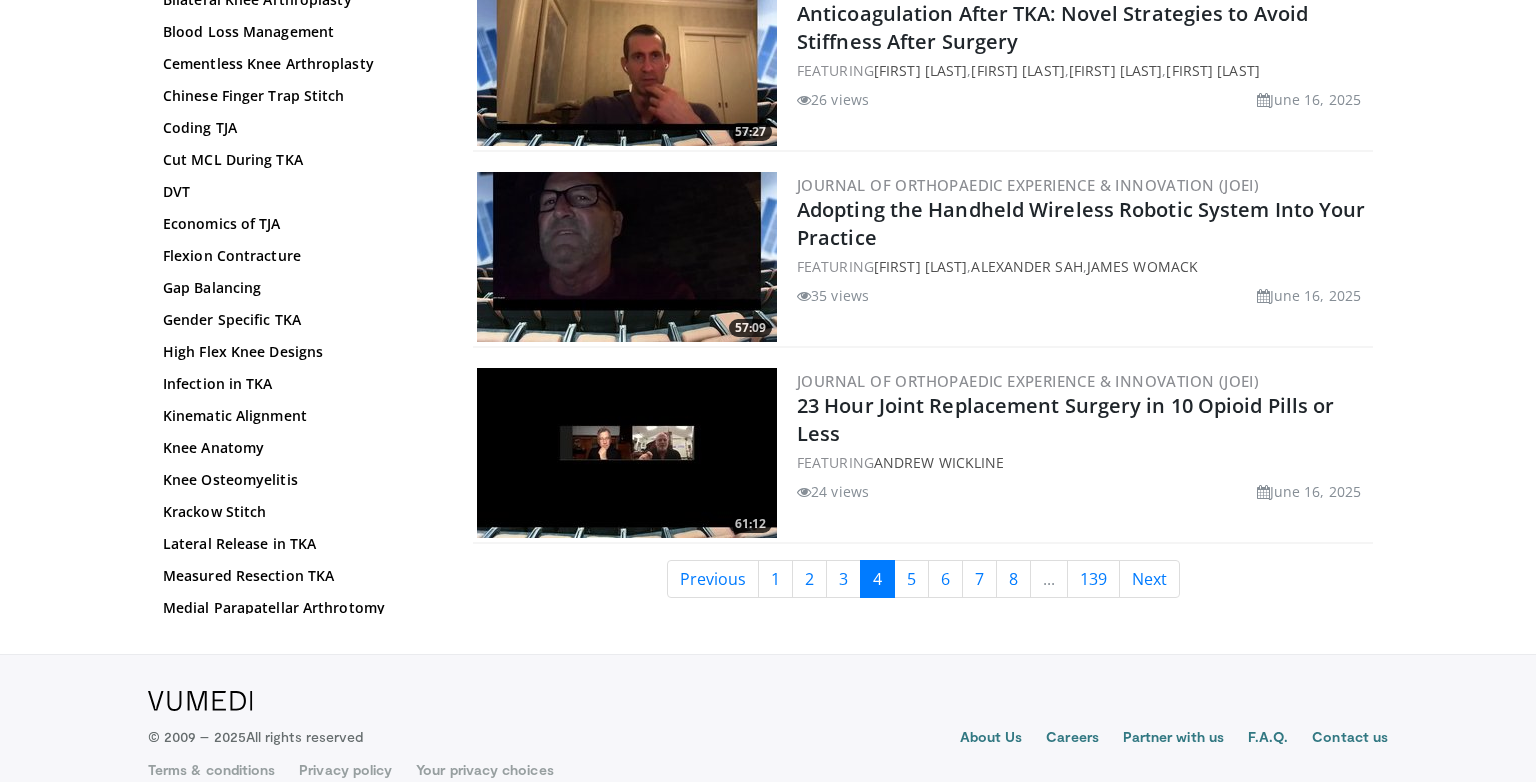 scroll, scrollTop: 4787, scrollLeft: 0, axis: vertical 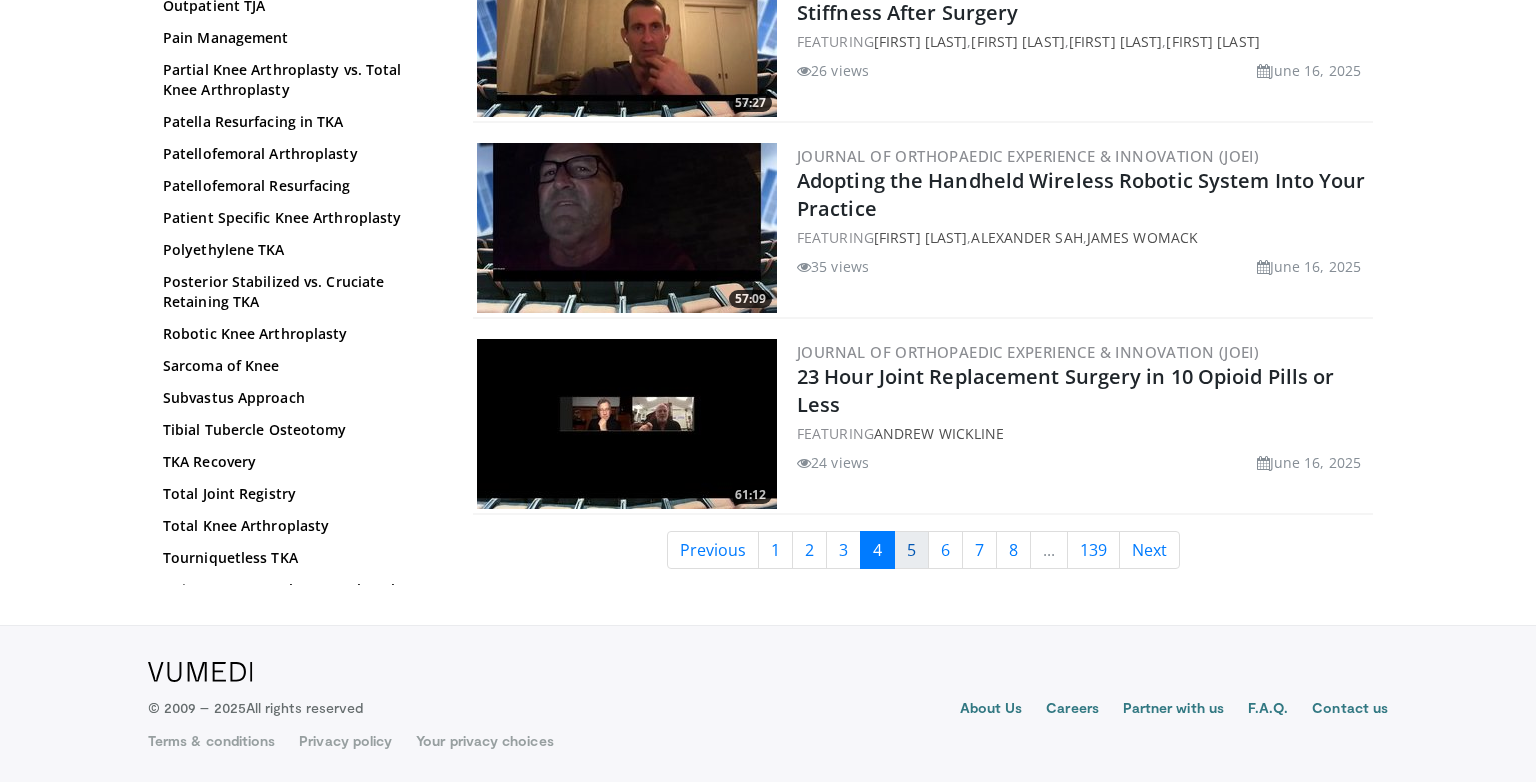 click on "5" at bounding box center [911, 550] 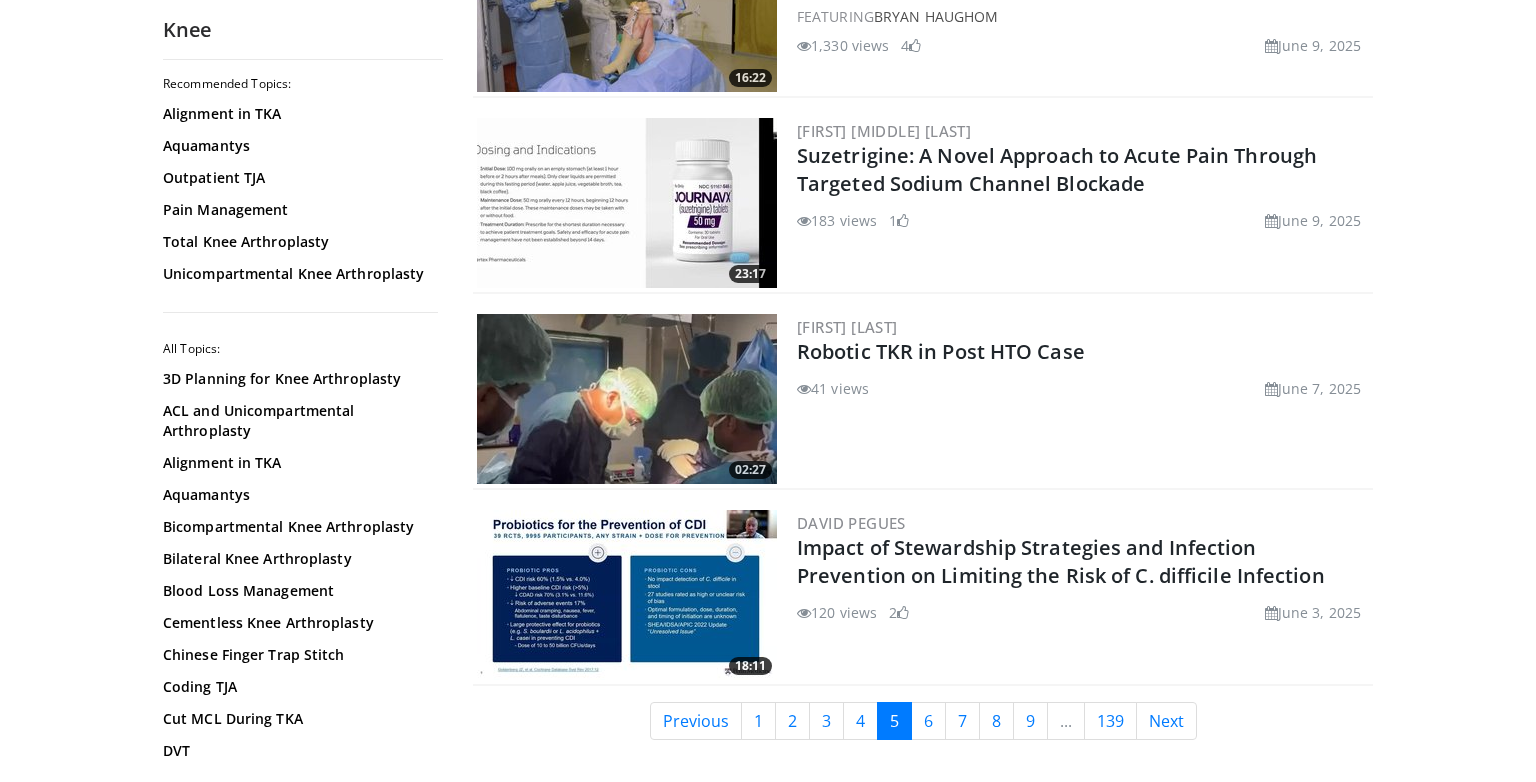 scroll, scrollTop: 4807, scrollLeft: 0, axis: vertical 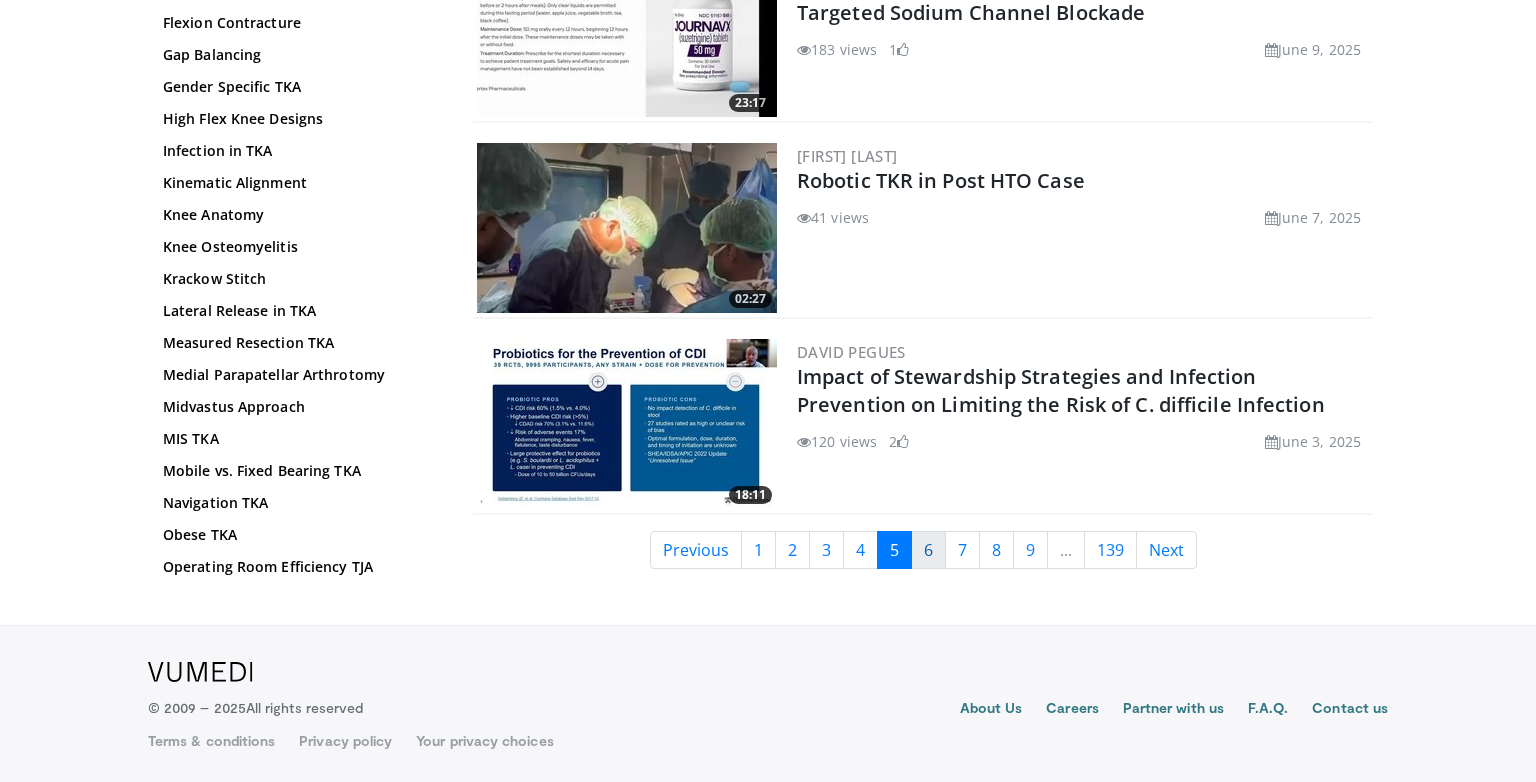 click on "6" at bounding box center [928, 550] 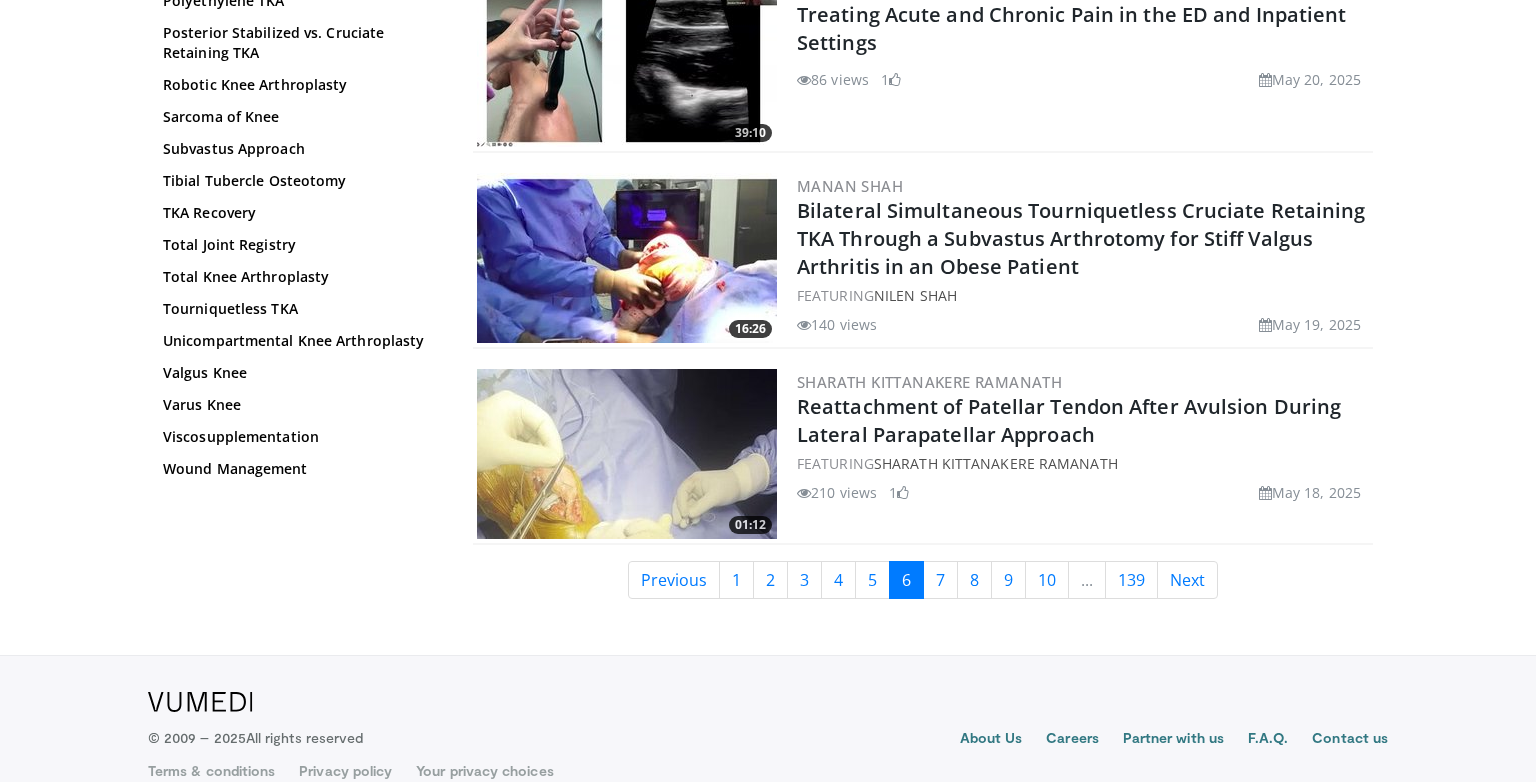 scroll, scrollTop: 4787, scrollLeft: 0, axis: vertical 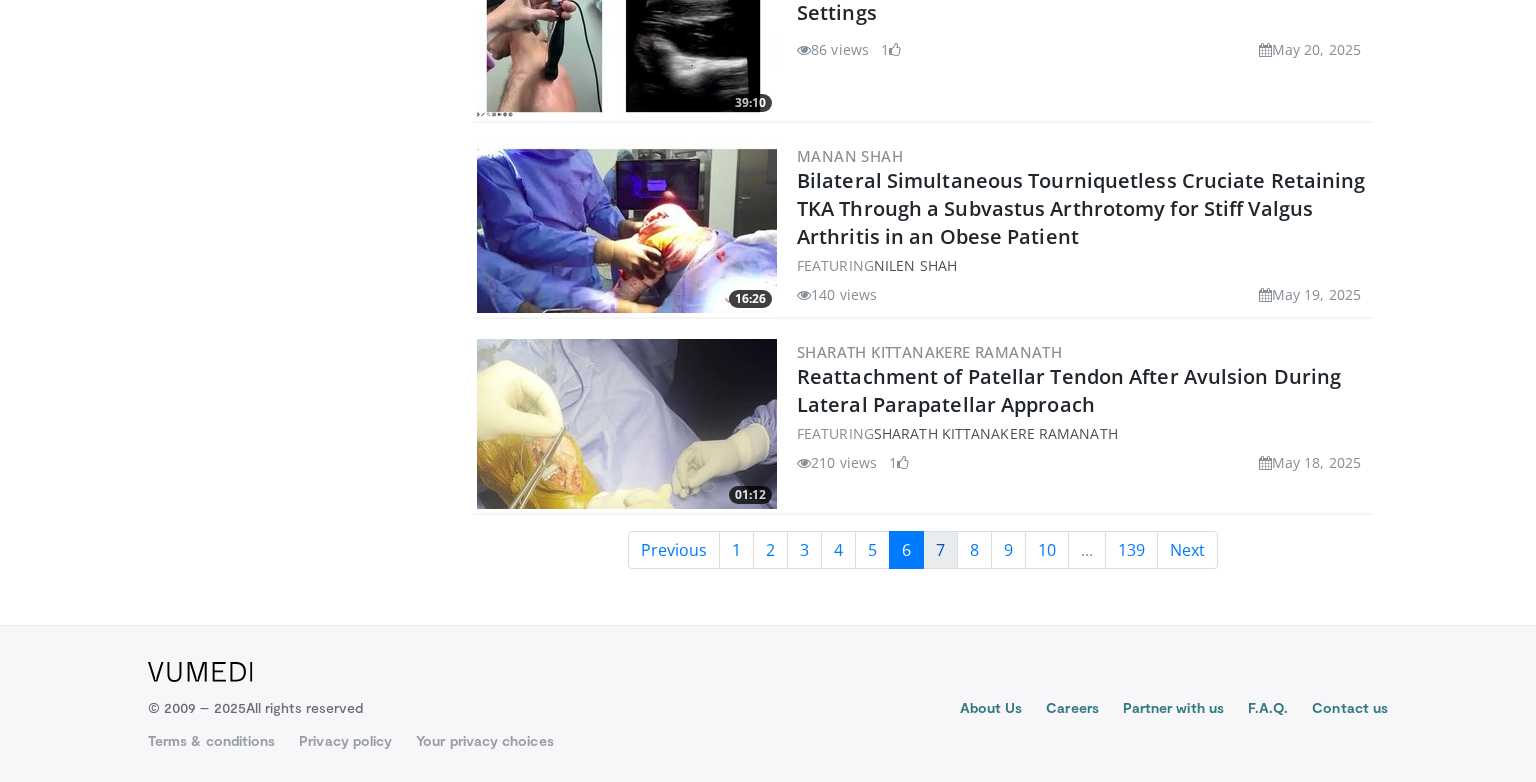 click on "7" at bounding box center (940, 550) 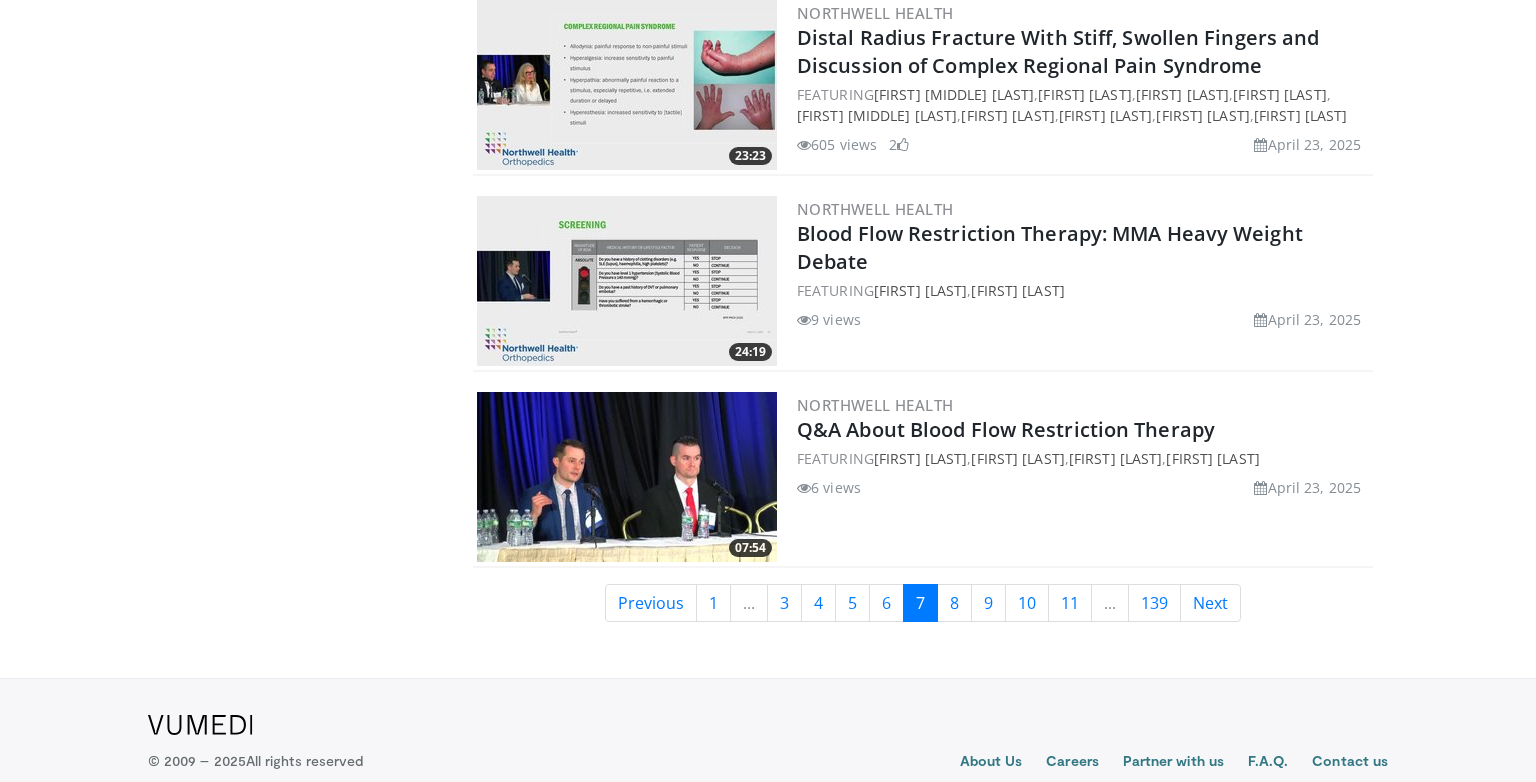 scroll, scrollTop: 4793, scrollLeft: 0, axis: vertical 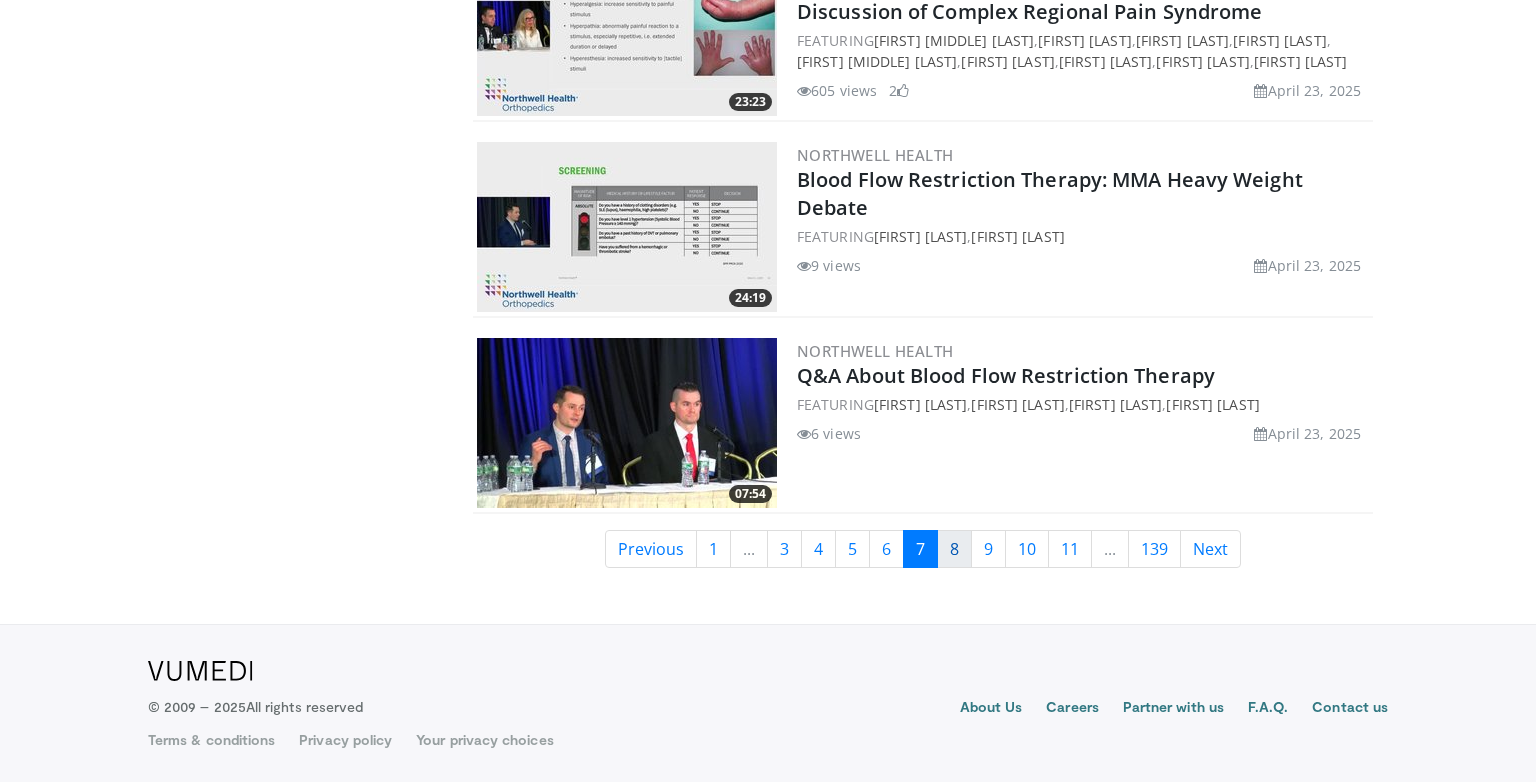 click on "8" at bounding box center [954, 549] 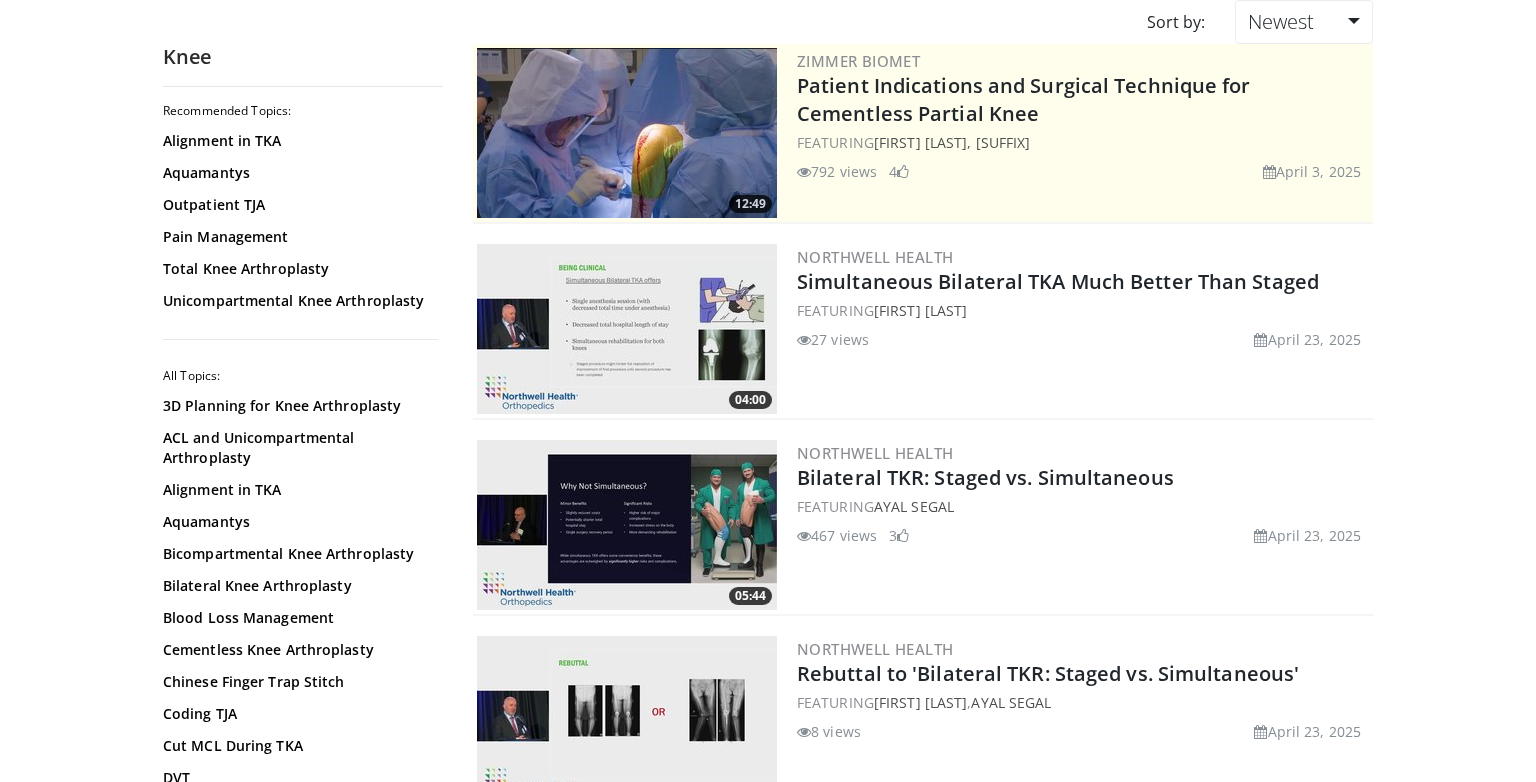scroll, scrollTop: 0, scrollLeft: 0, axis: both 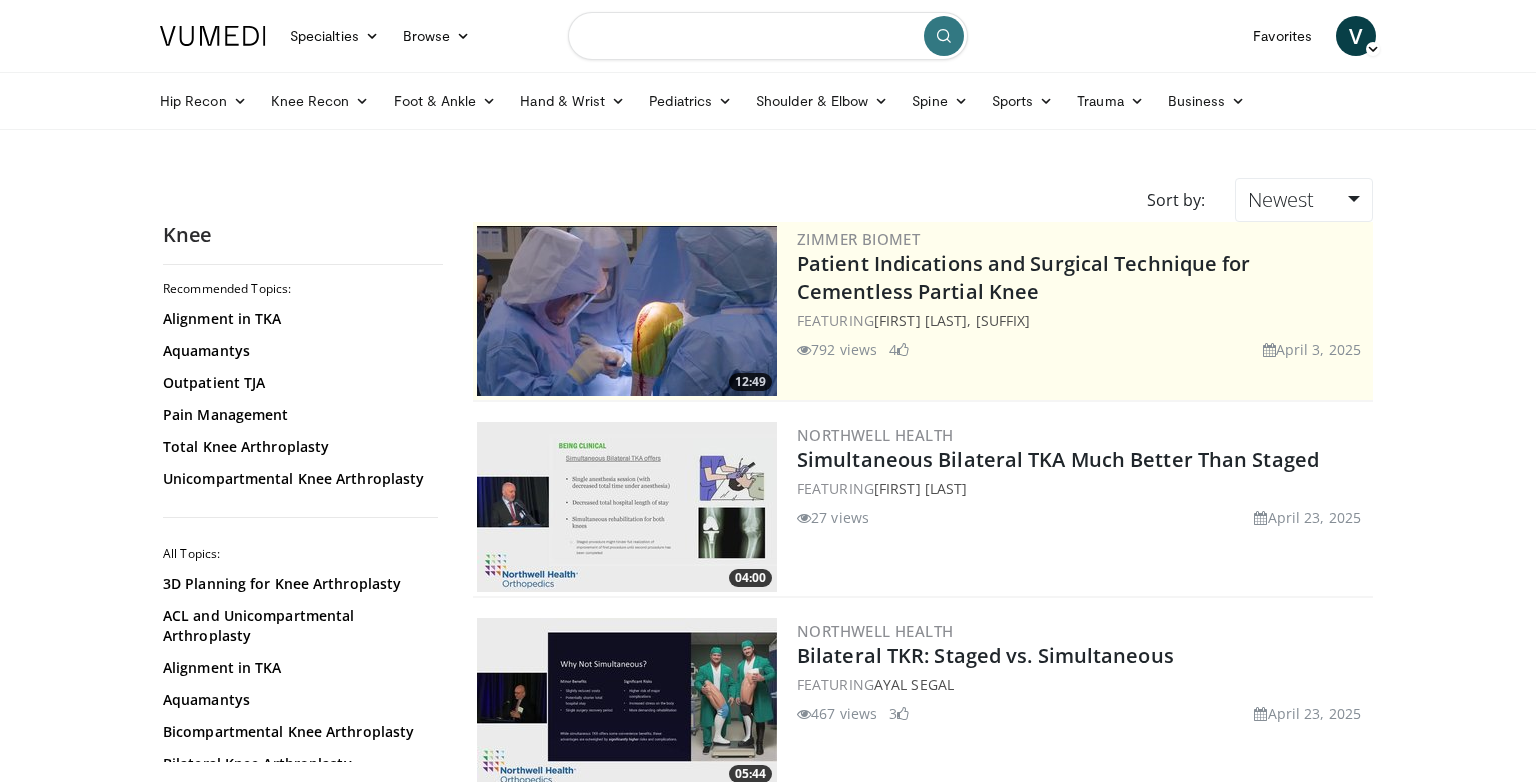 click at bounding box center (768, 36) 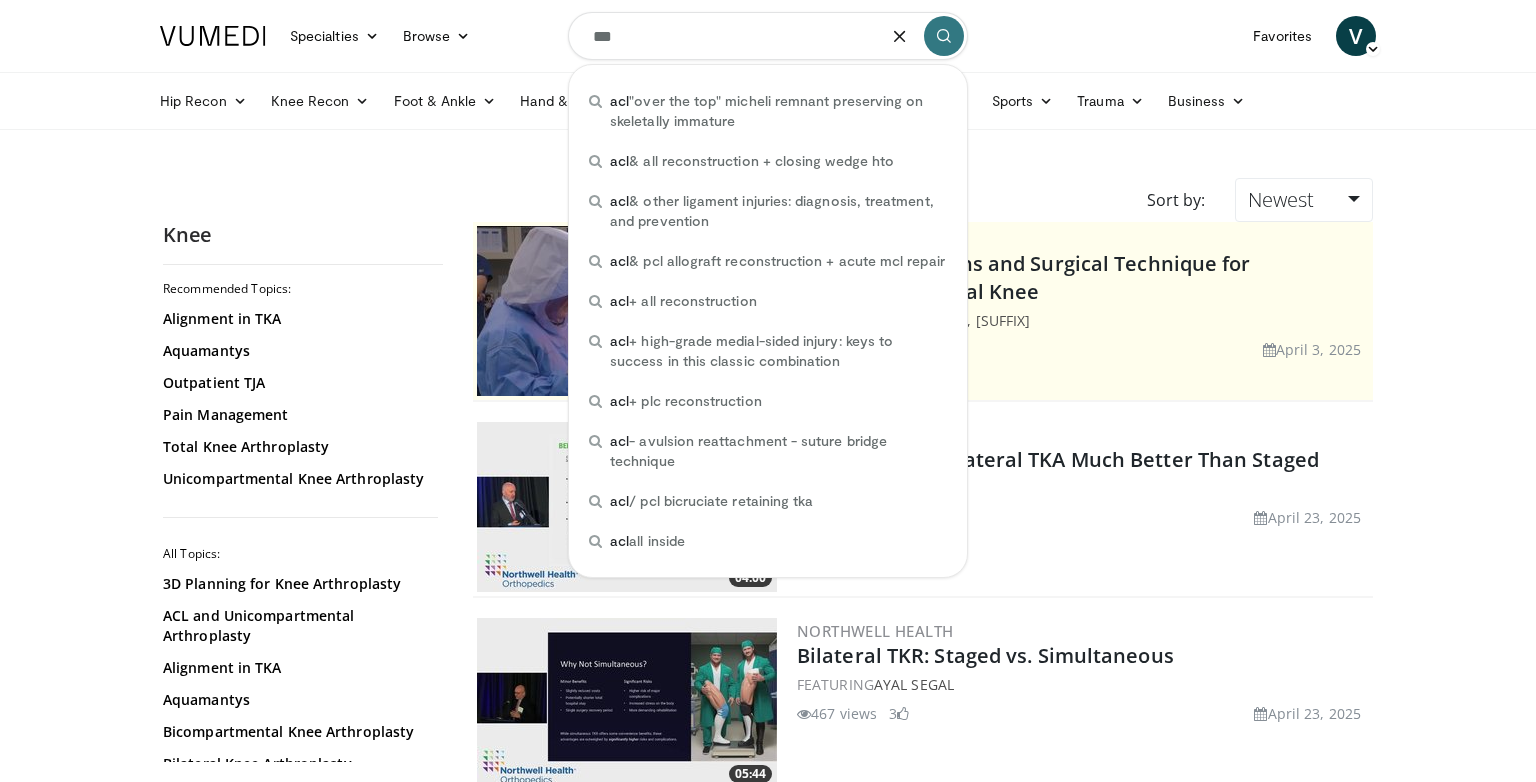 type on "***" 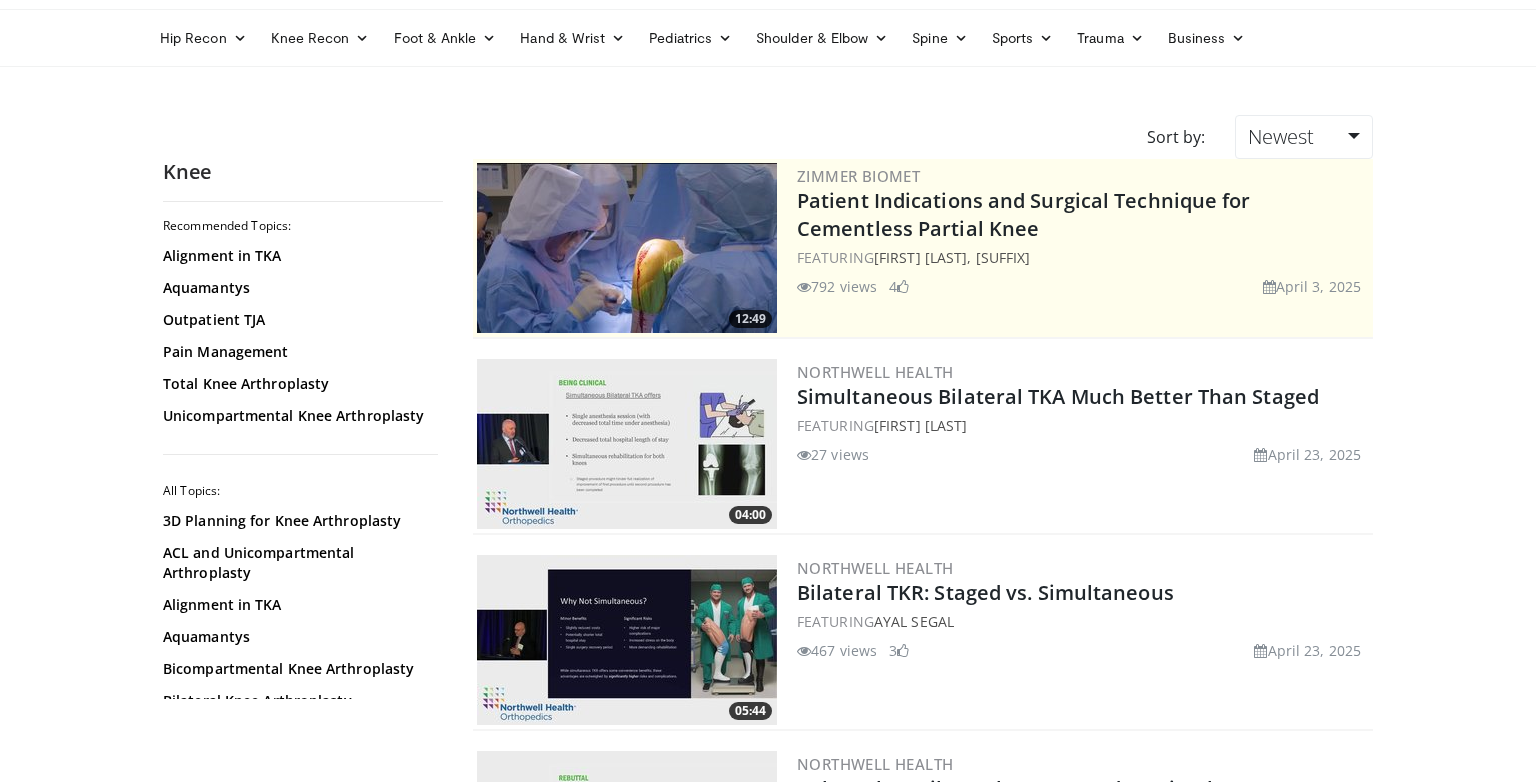 scroll, scrollTop: 0, scrollLeft: 0, axis: both 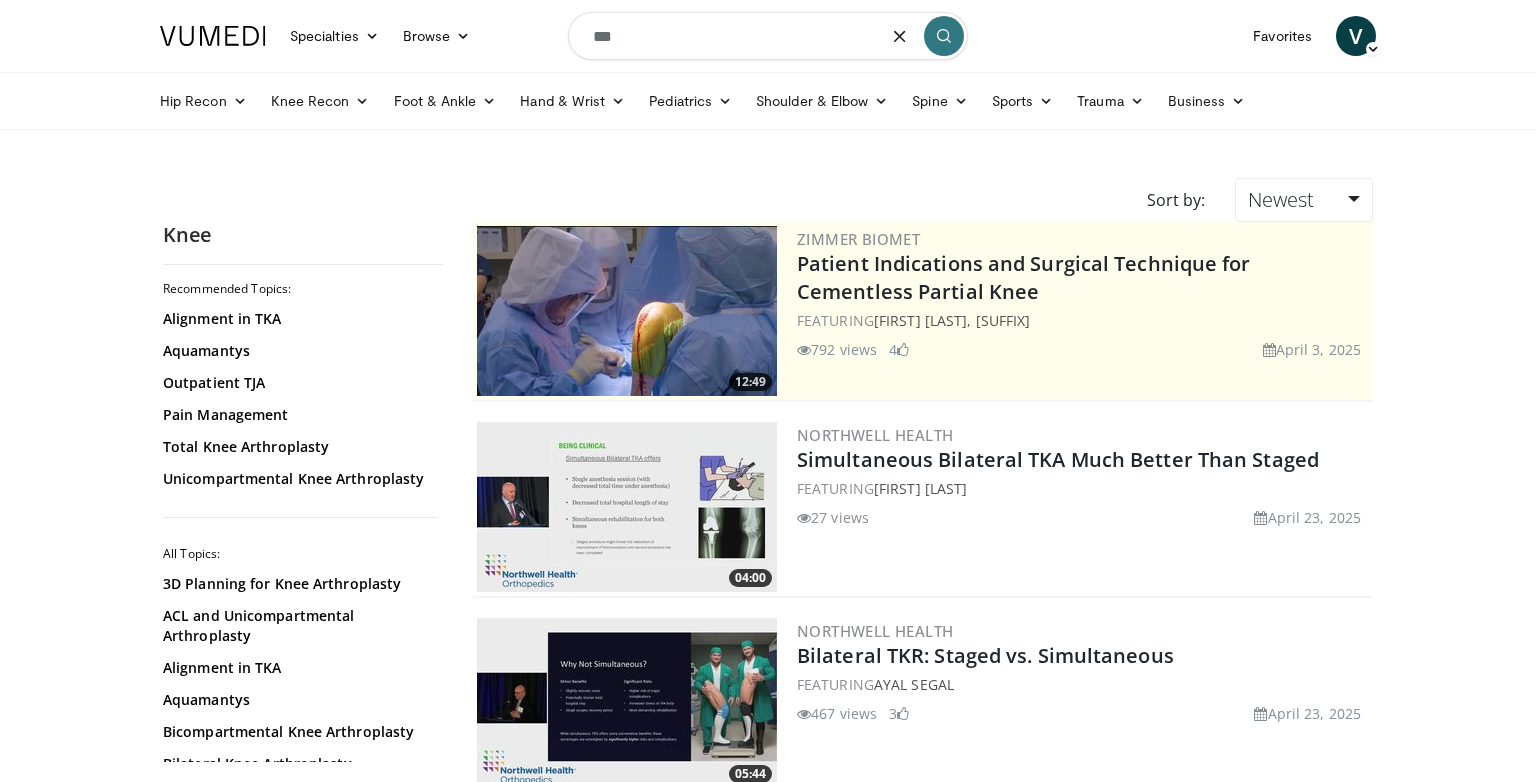 click on "***" at bounding box center [768, 36] 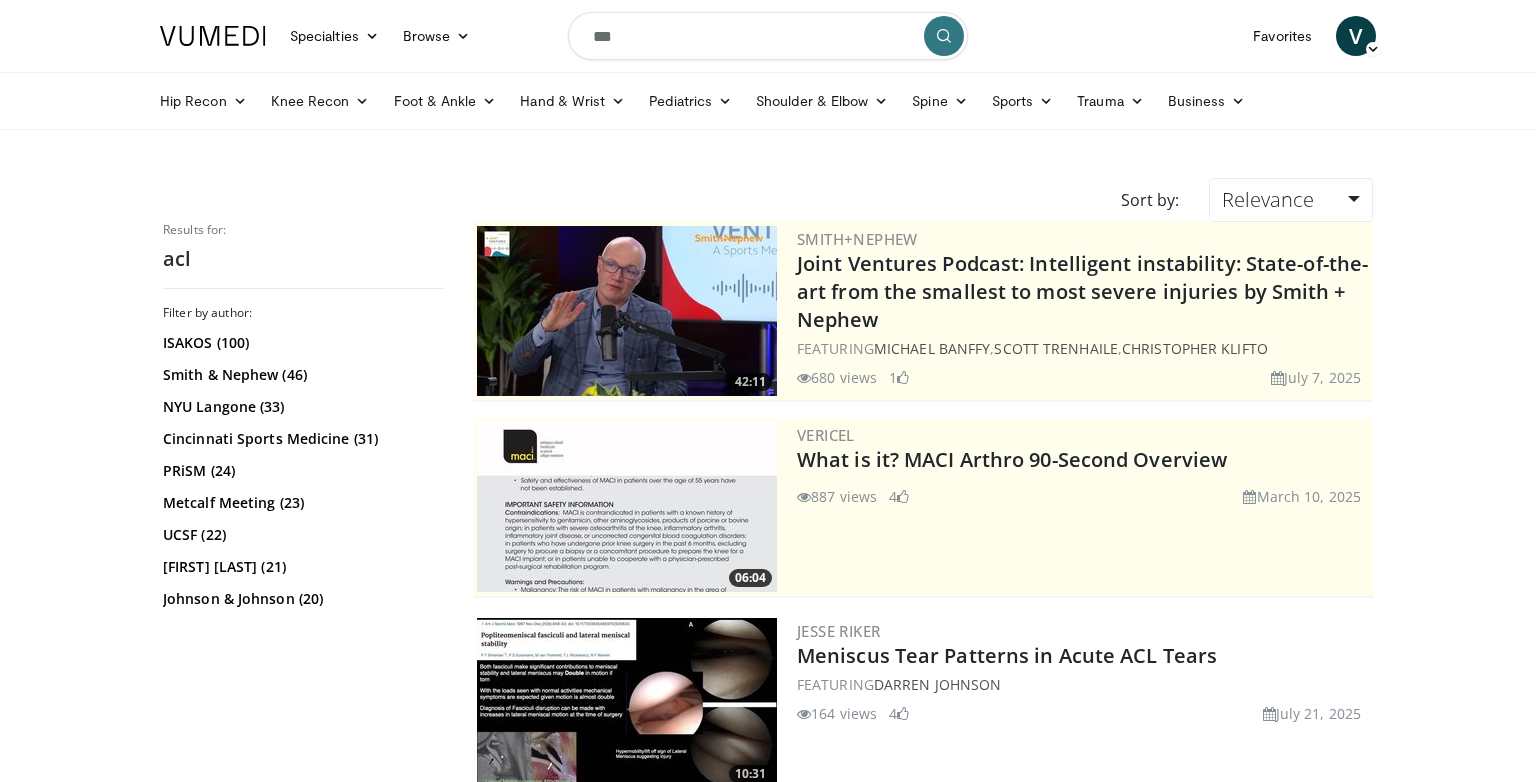 scroll, scrollTop: 0, scrollLeft: 0, axis: both 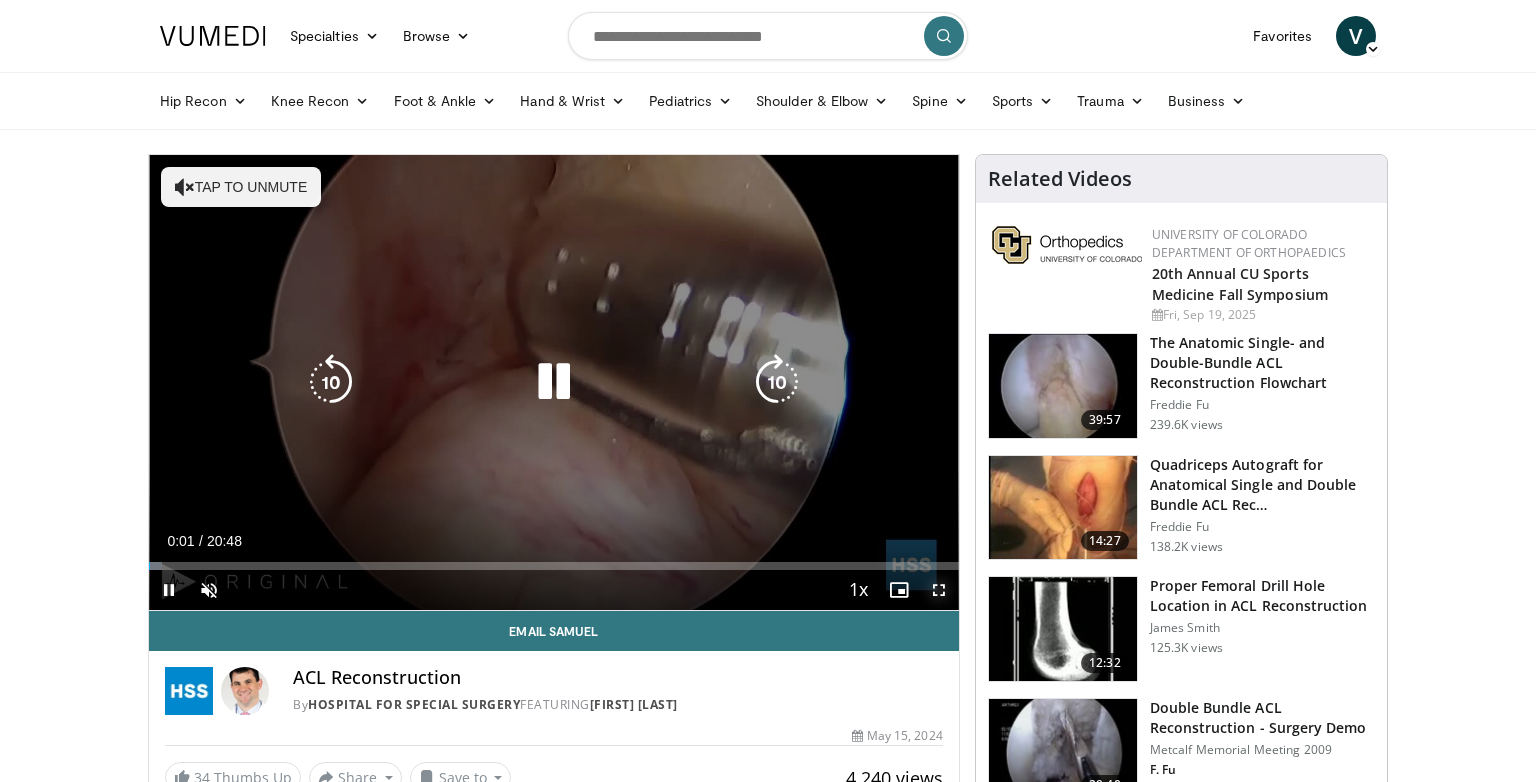 drag, startPoint x: 935, startPoint y: 591, endPoint x: 935, endPoint y: 672, distance: 81 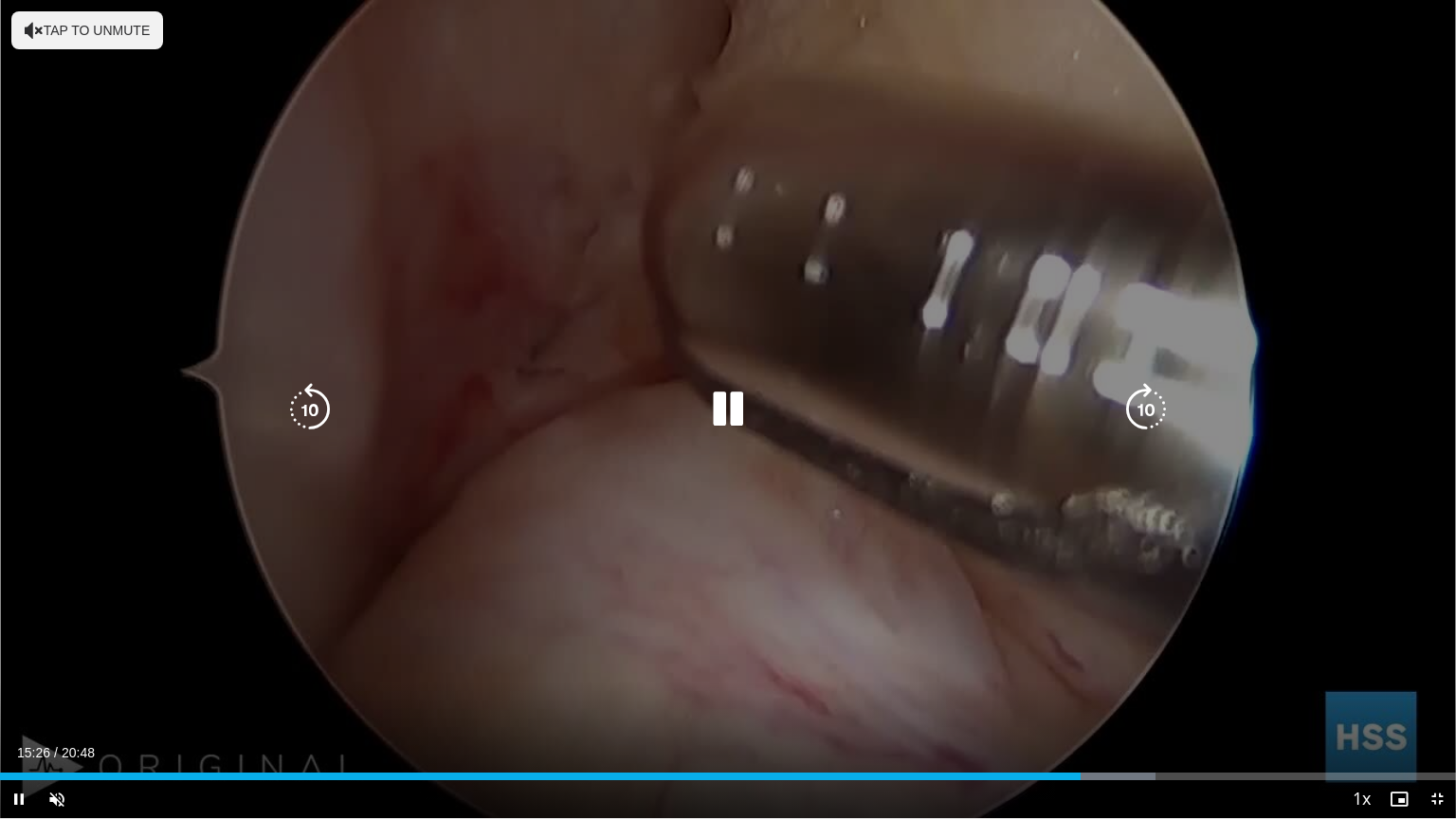 click at bounding box center (728, 410) 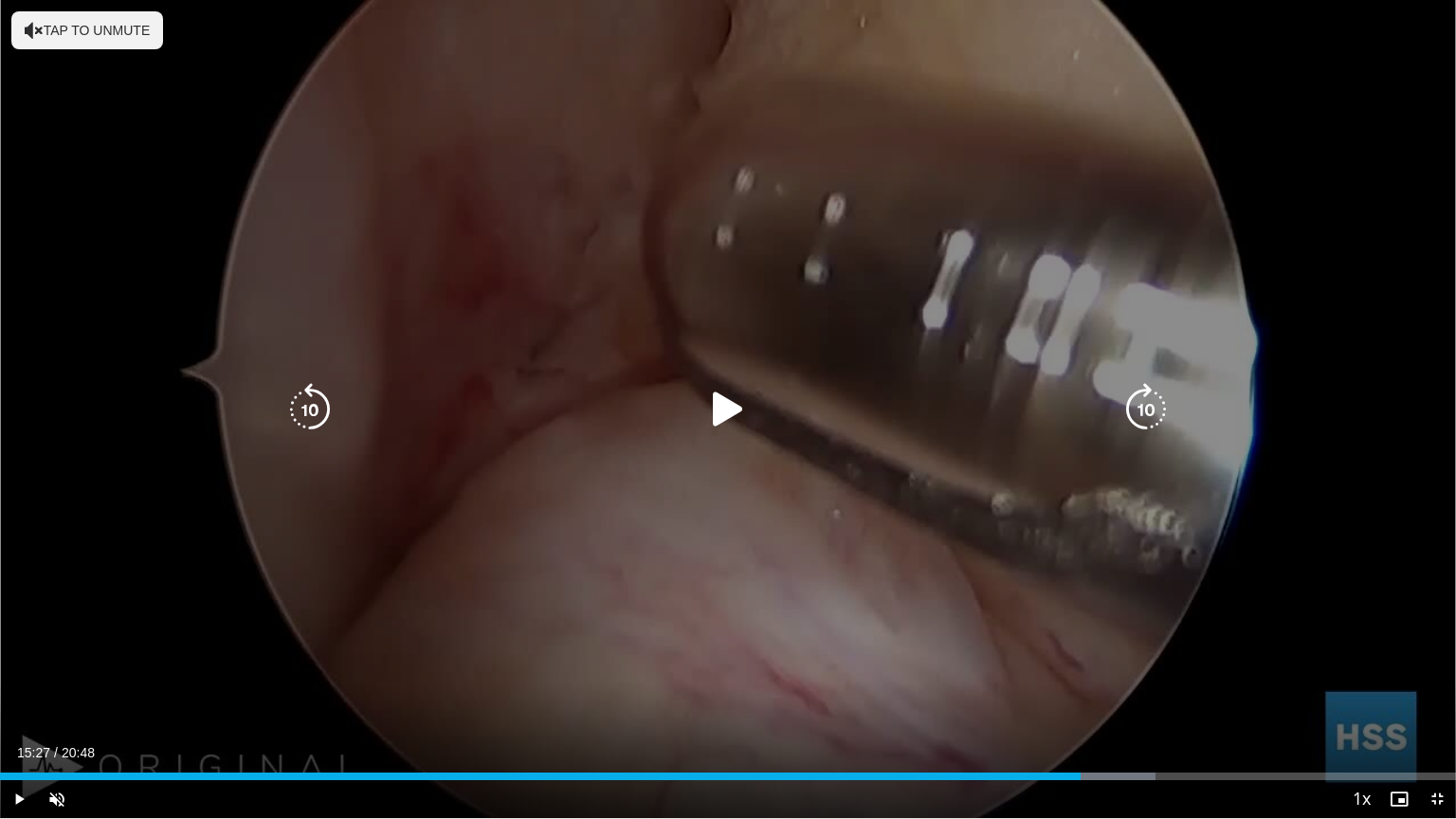 click at bounding box center (728, 410) 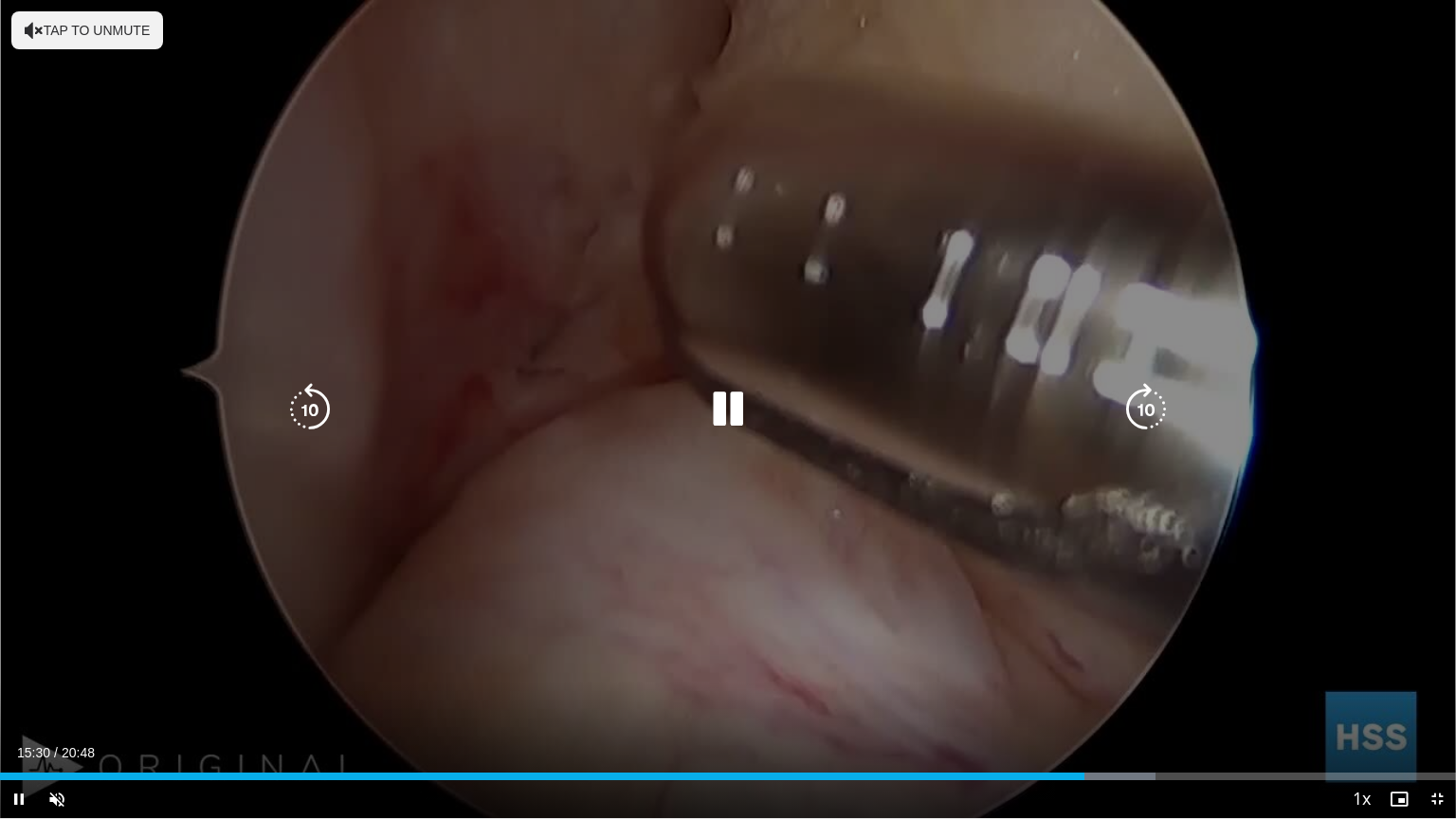 click at bounding box center (728, 410) 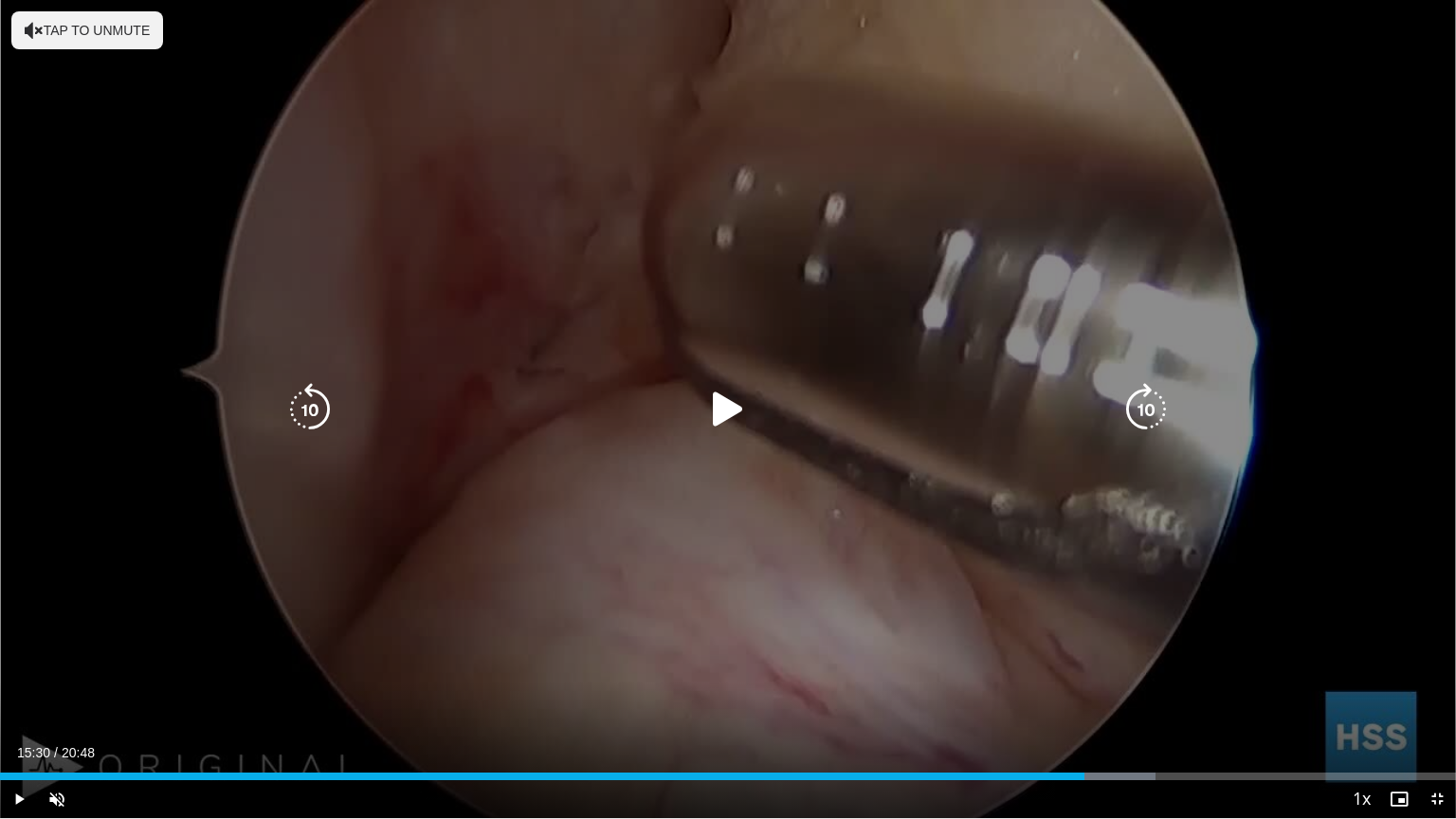 click at bounding box center (728, 410) 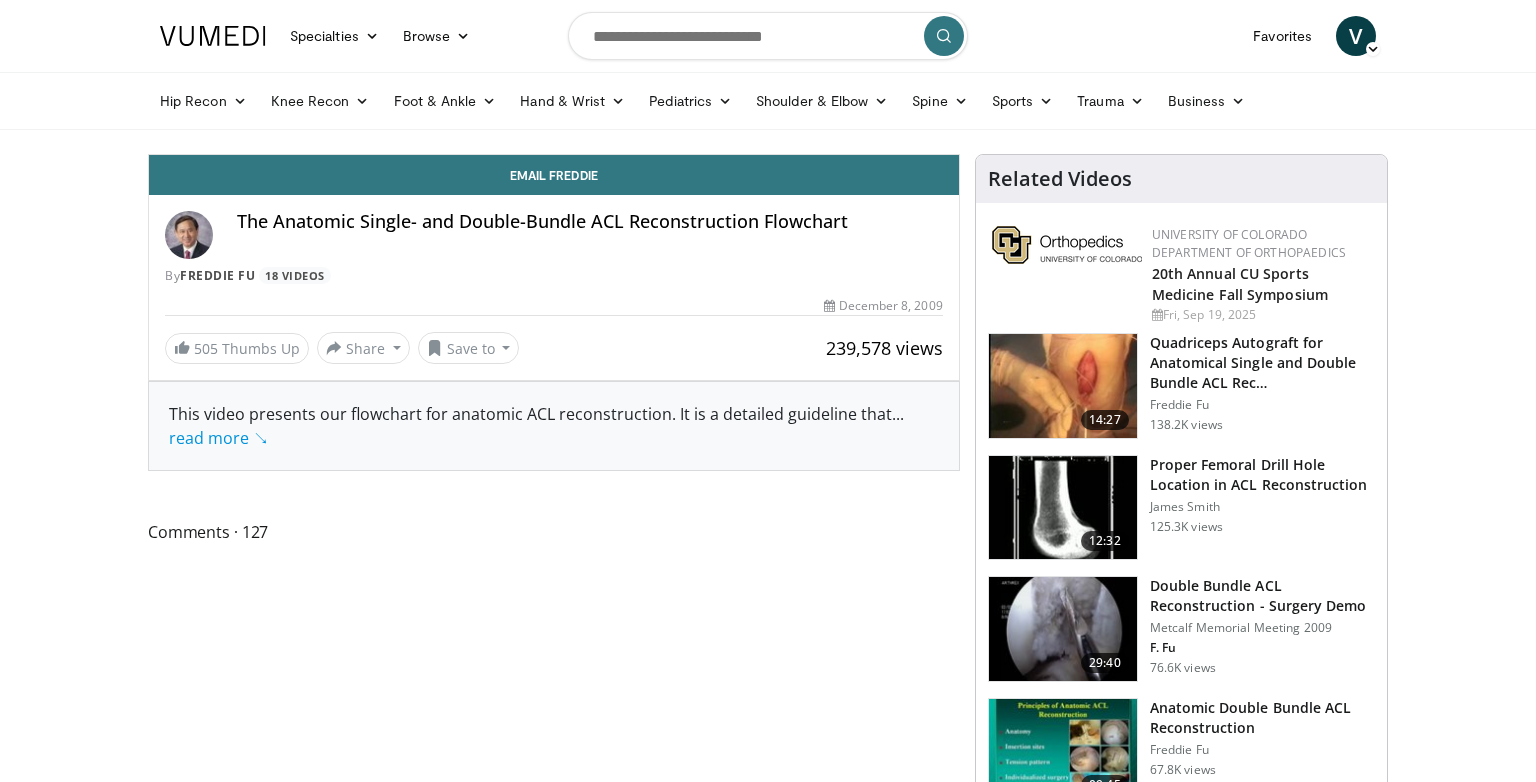 scroll, scrollTop: 0, scrollLeft: 0, axis: both 